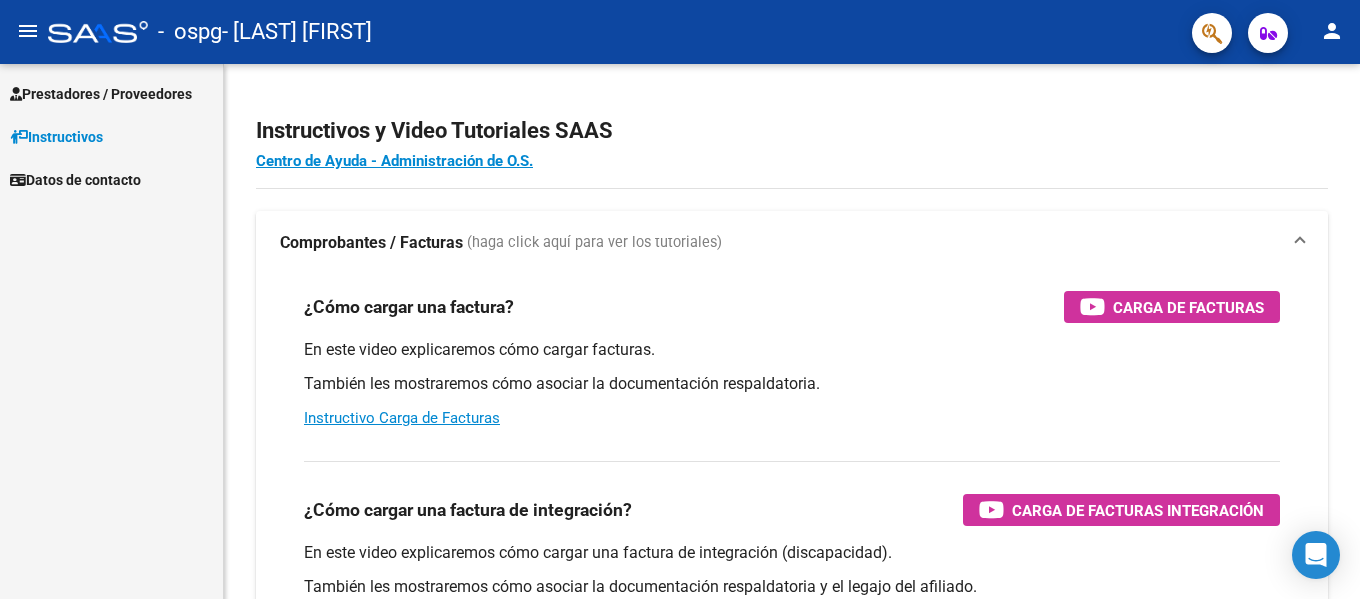 scroll, scrollTop: 0, scrollLeft: 0, axis: both 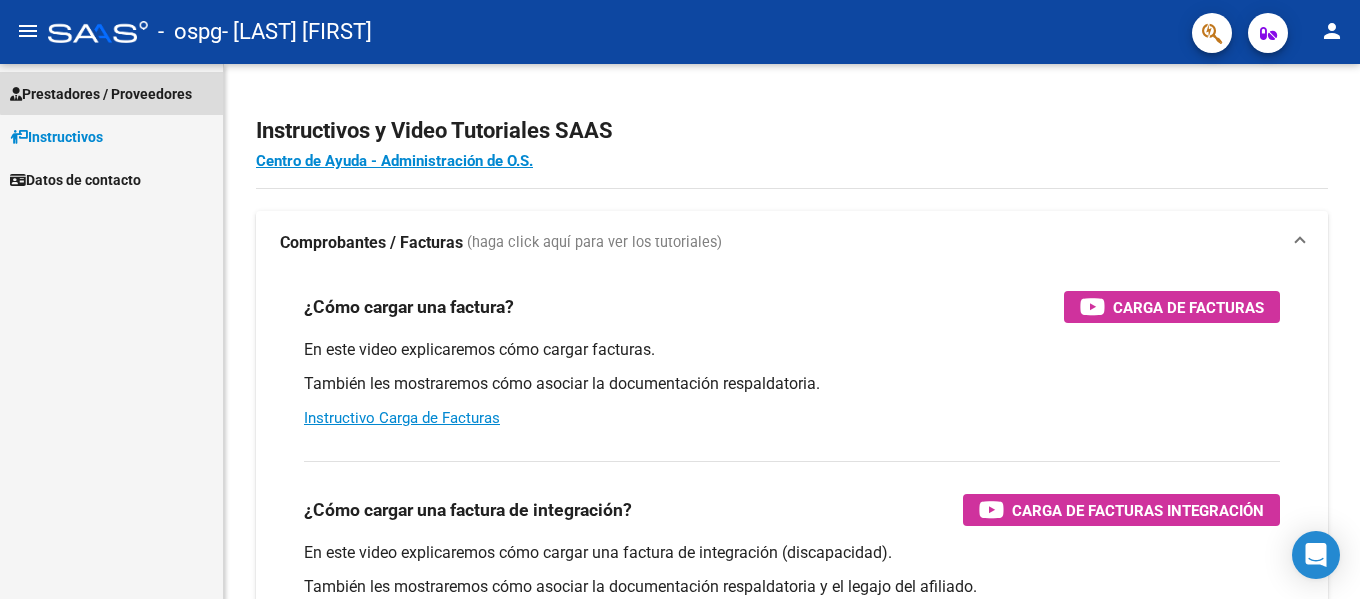 click on "Prestadores / Proveedores" at bounding box center (101, 94) 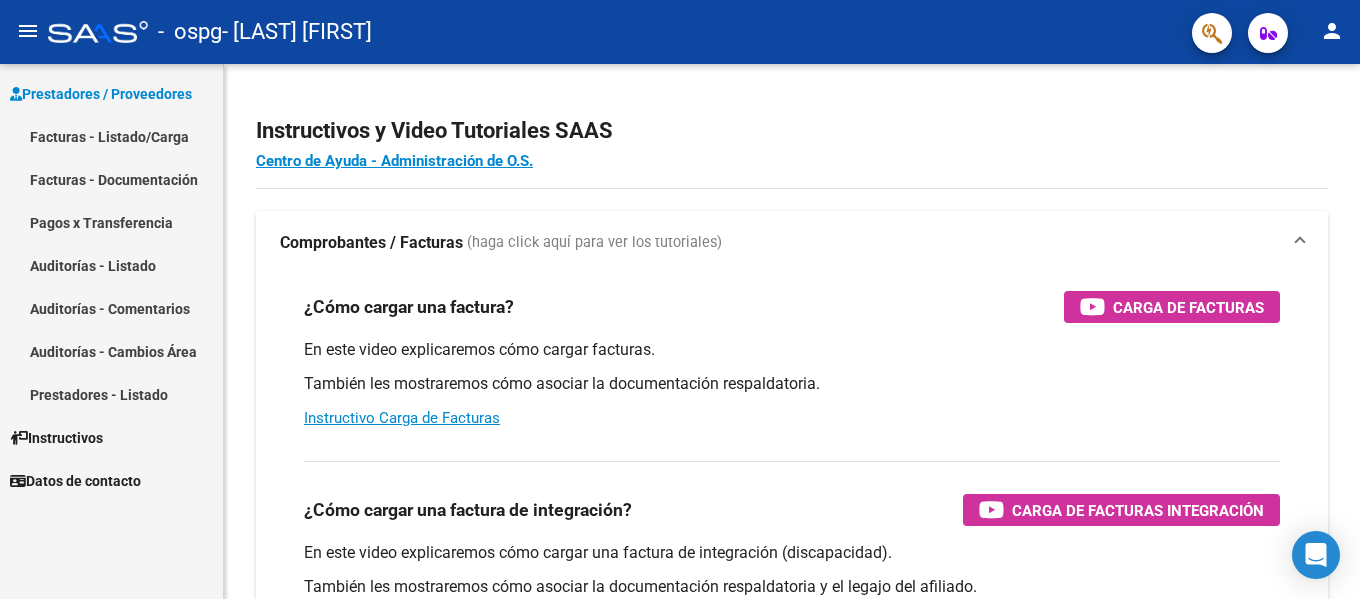 click on "Facturas - Listado/Carga" at bounding box center (111, 136) 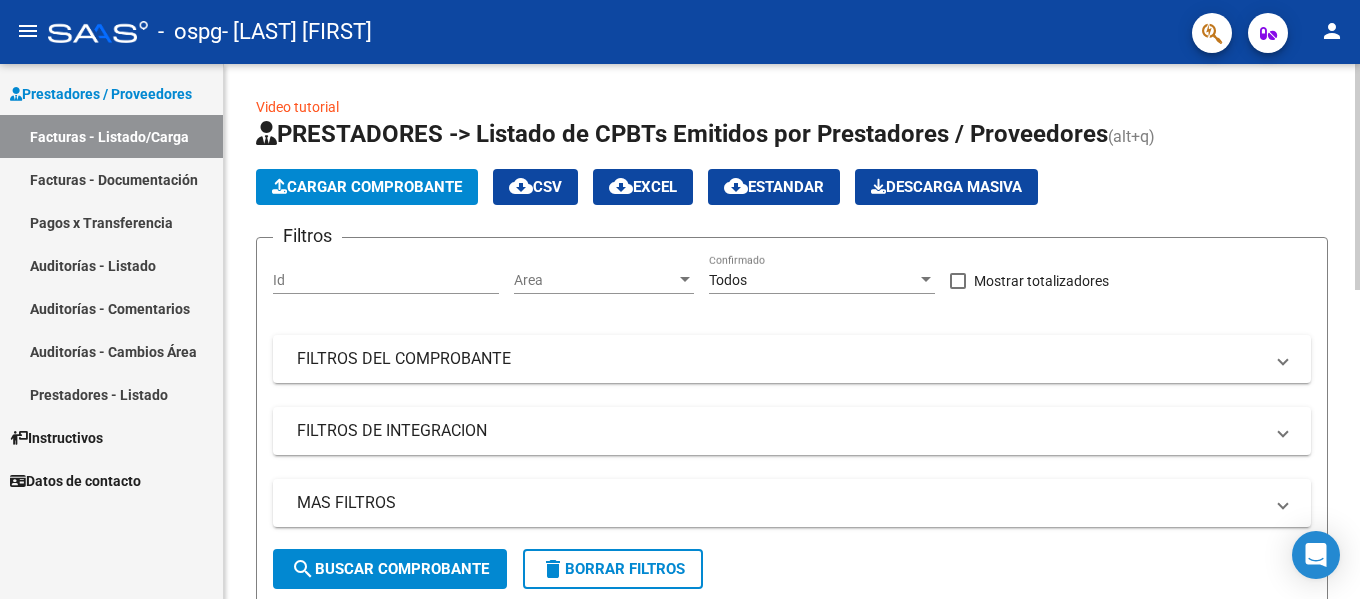 click on "Cargar Comprobante" 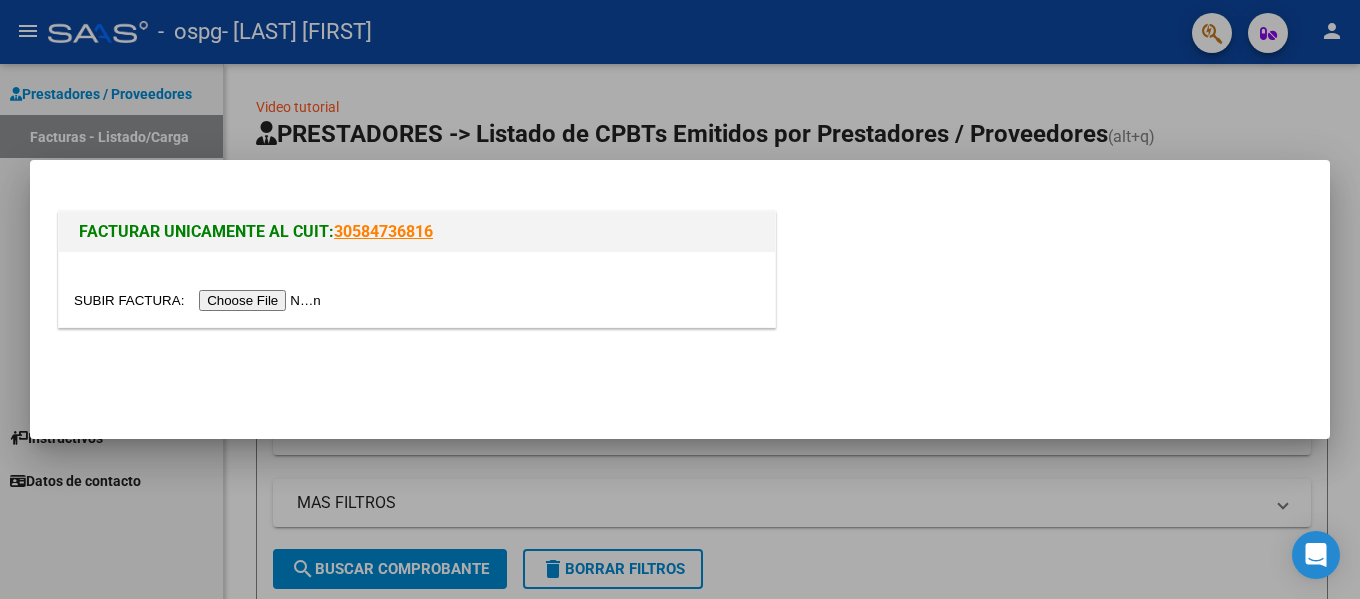 click at bounding box center (200, 300) 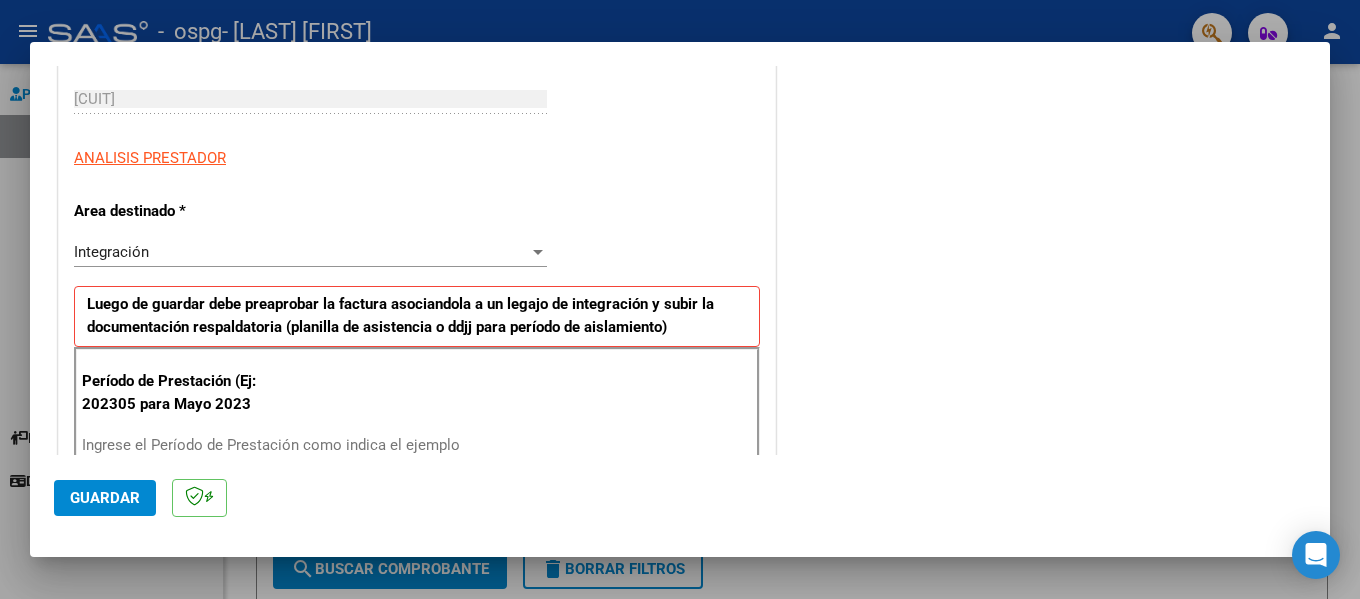 scroll, scrollTop: 400, scrollLeft: 0, axis: vertical 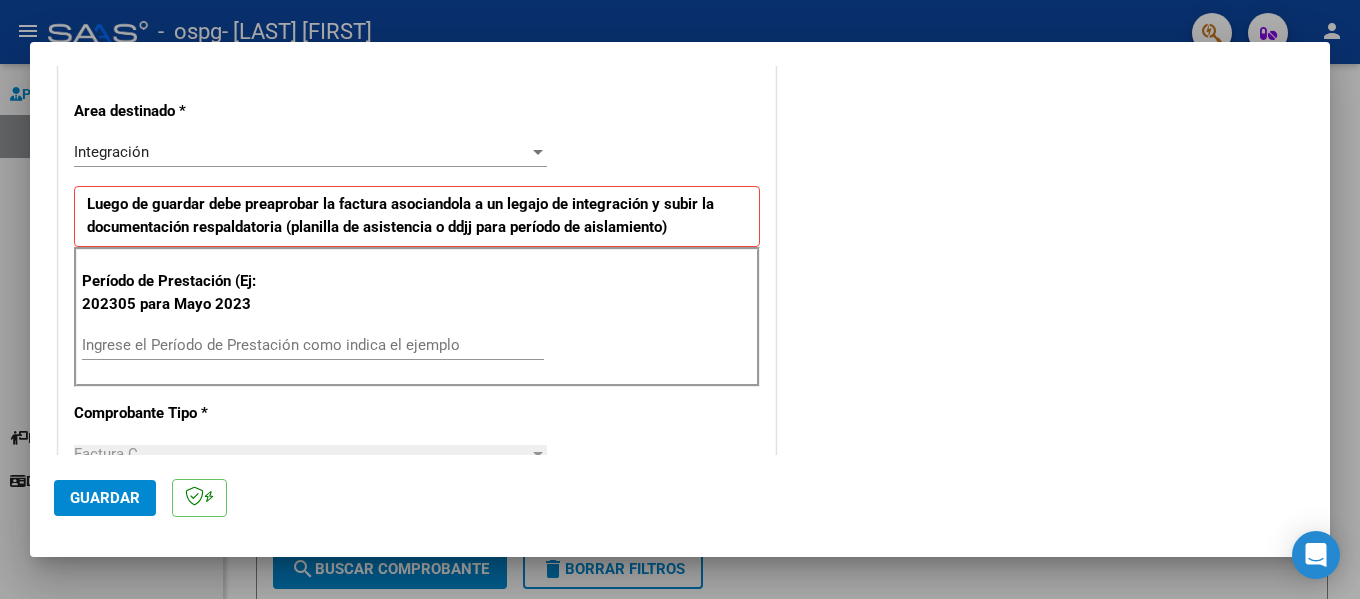 click on "Ingrese el Período de Prestación como indica el ejemplo" at bounding box center (313, 345) 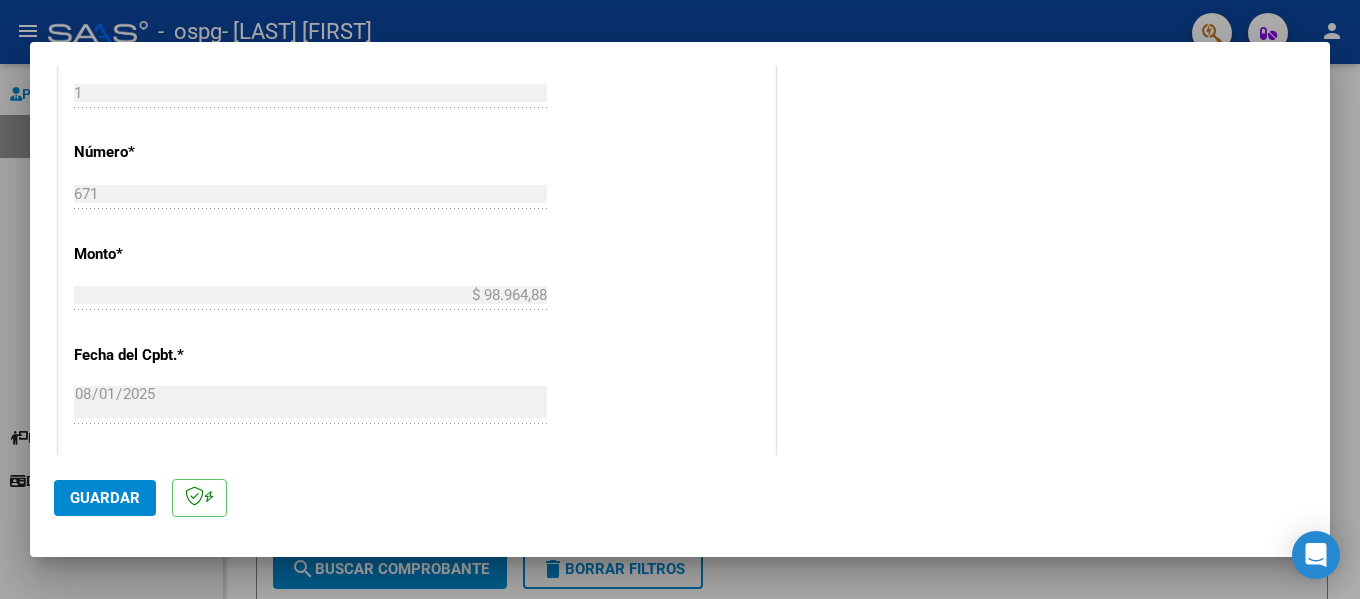 scroll, scrollTop: 933, scrollLeft: 0, axis: vertical 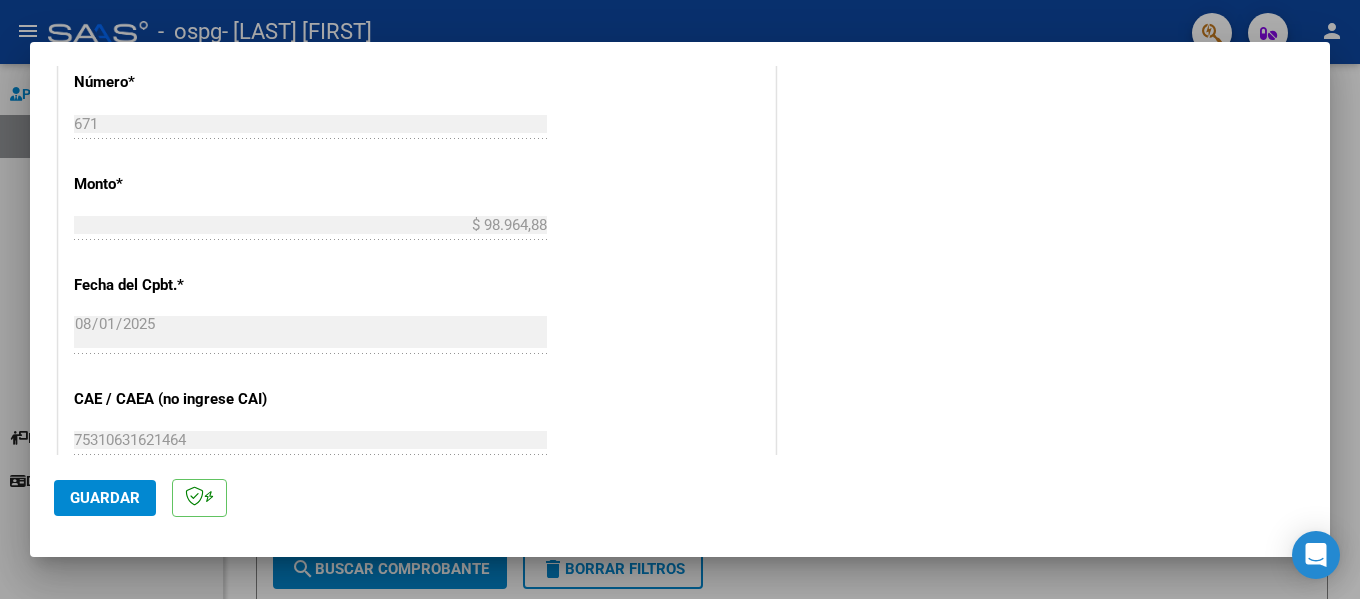 type on "202507" 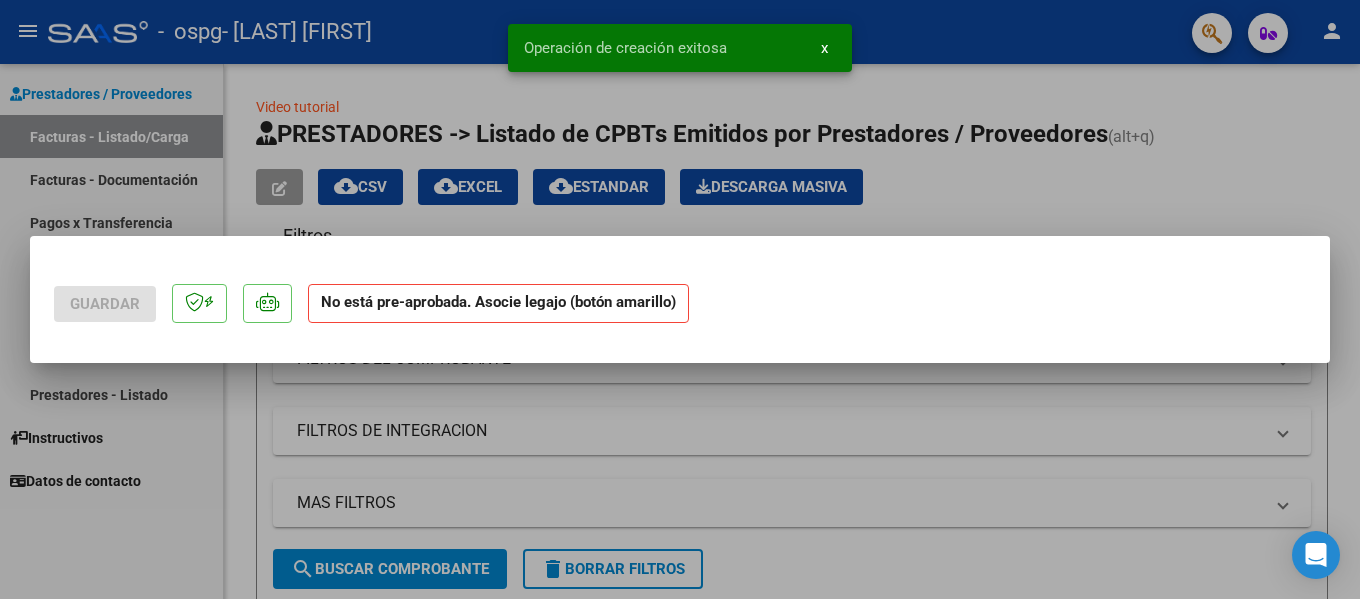 scroll, scrollTop: 0, scrollLeft: 0, axis: both 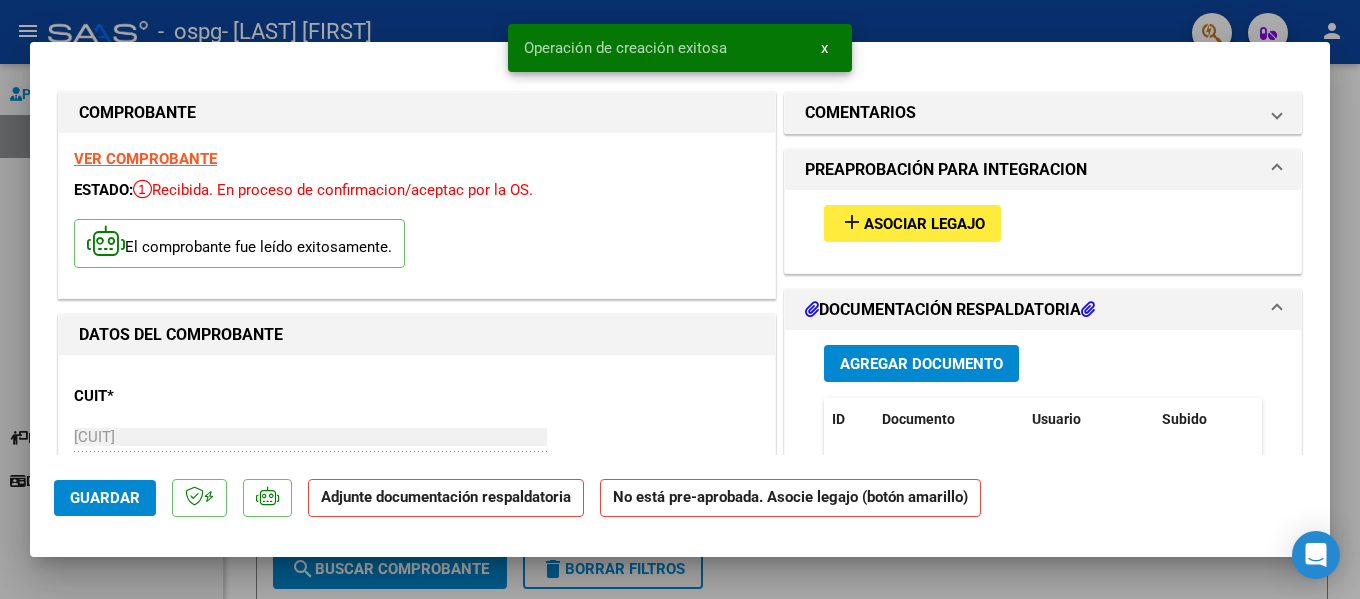 click on "Asociar Legajo" at bounding box center (924, 224) 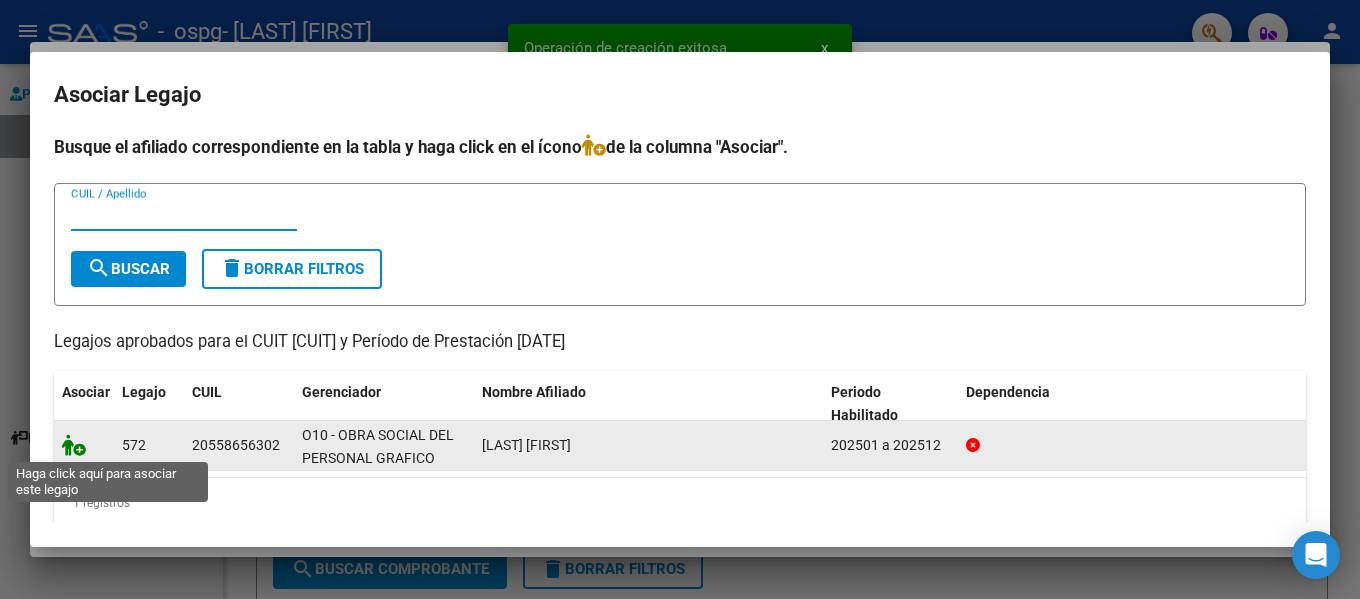 click 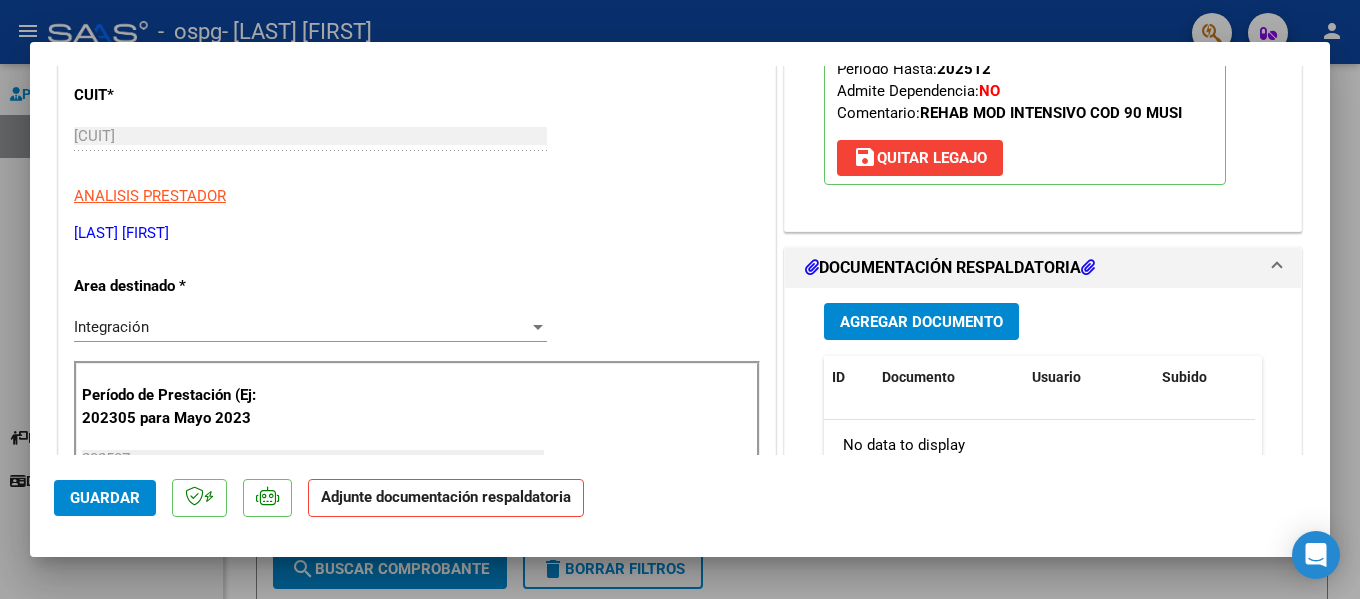 scroll, scrollTop: 300, scrollLeft: 0, axis: vertical 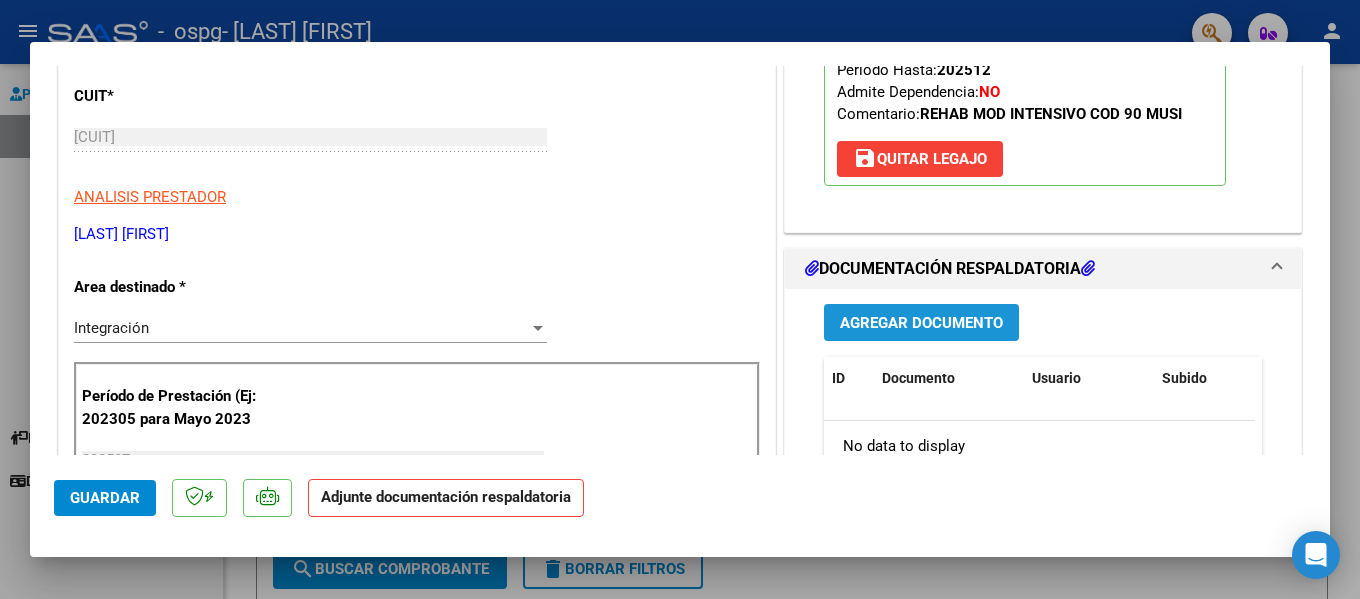 click on "Agregar Documento" at bounding box center [921, 323] 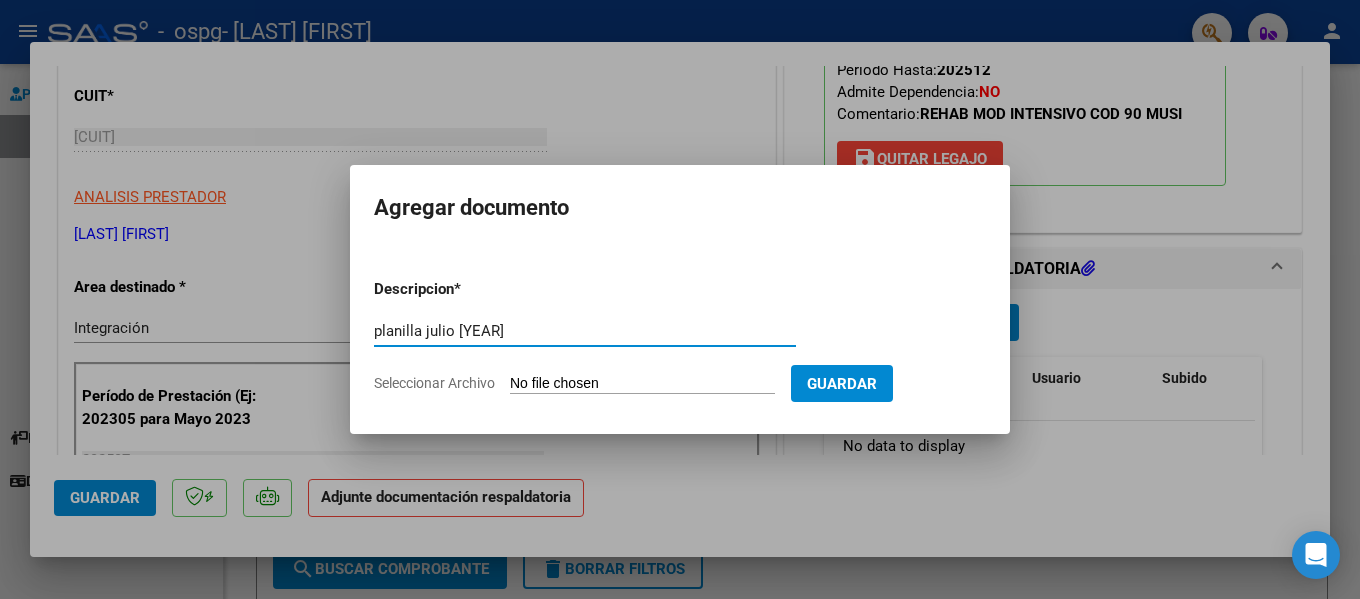 type on "planilla julio 2025" 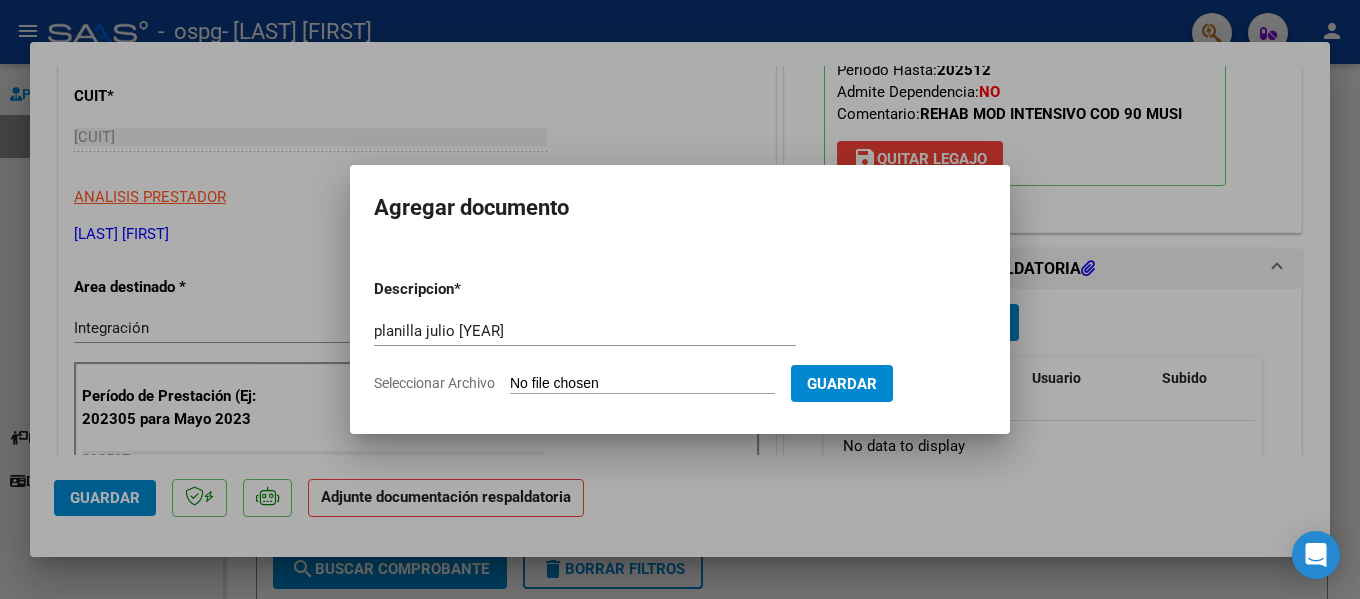 type on "C:\fakepath\planilla julio 2025 augusto sardon mt.pdf" 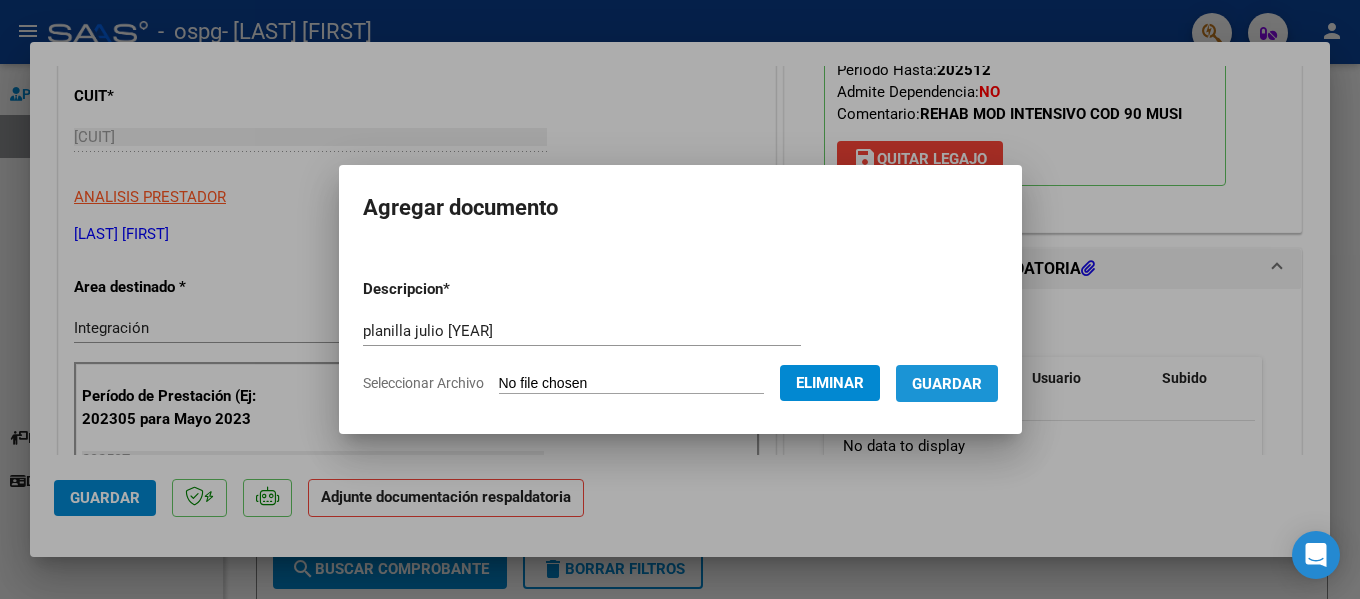 click on "Guardar" at bounding box center (947, 383) 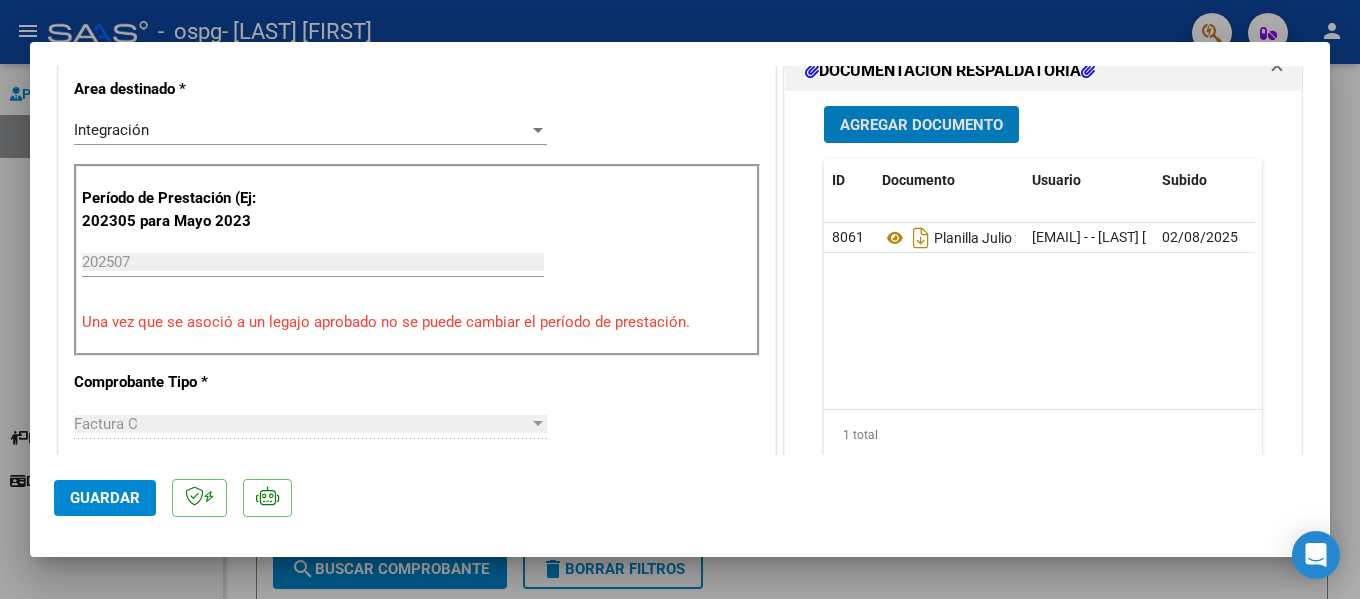 scroll, scrollTop: 500, scrollLeft: 0, axis: vertical 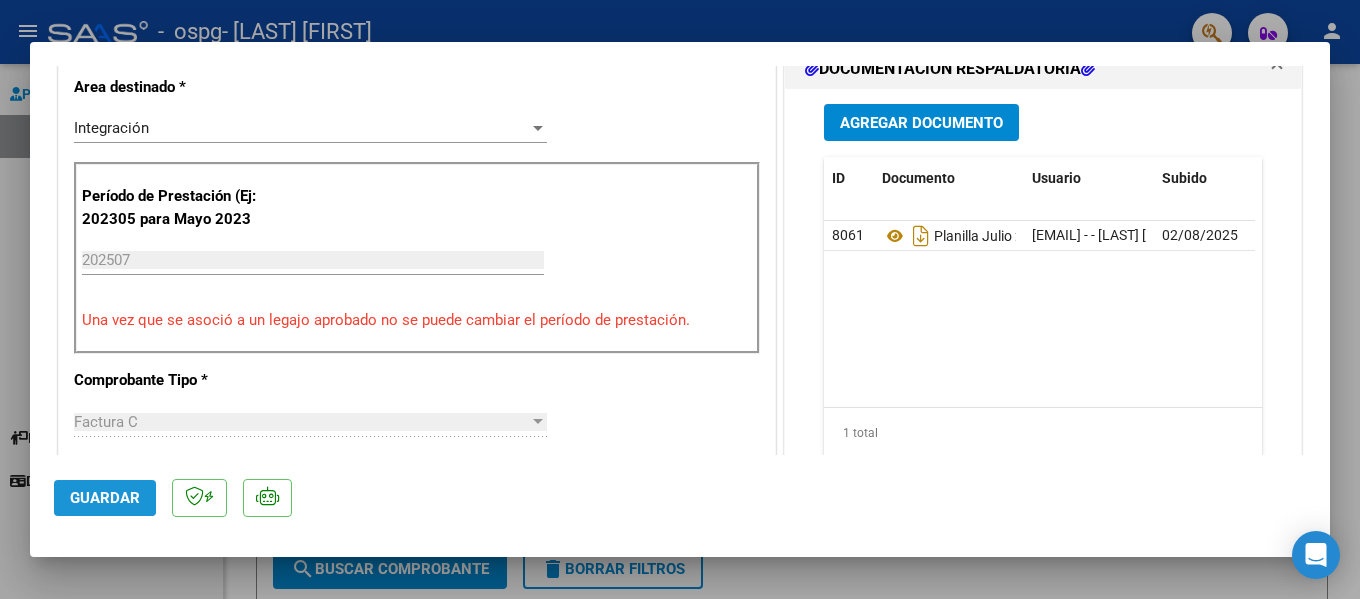click on "Guardar" 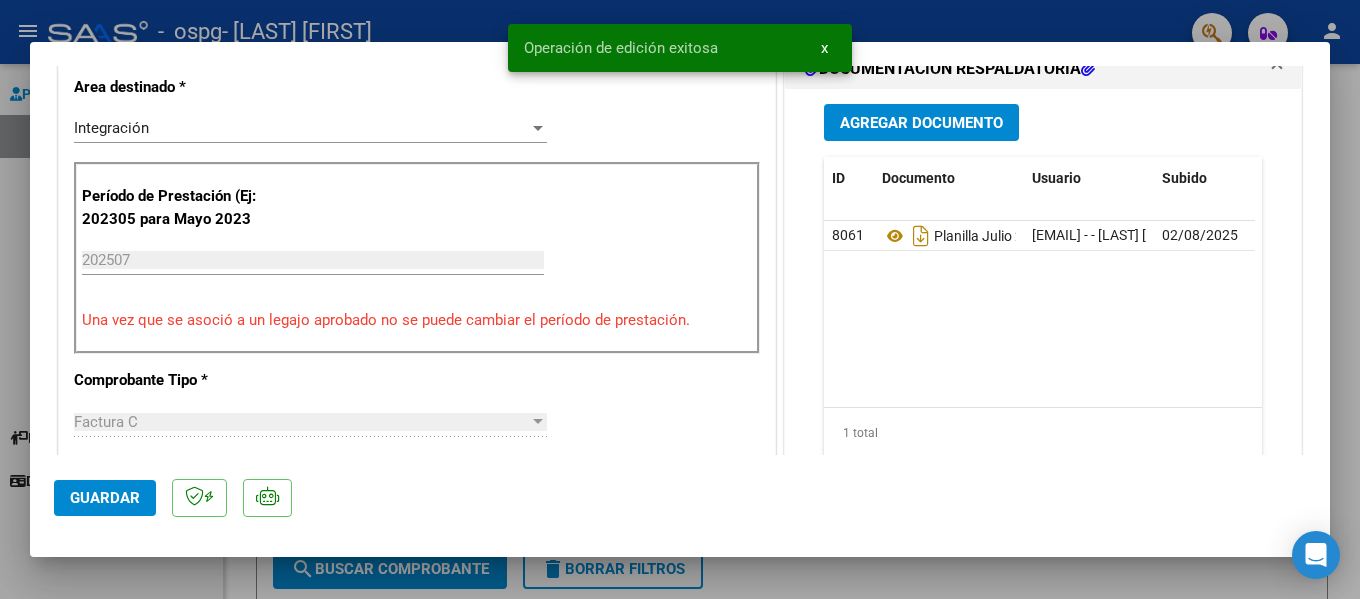 click at bounding box center [680, 299] 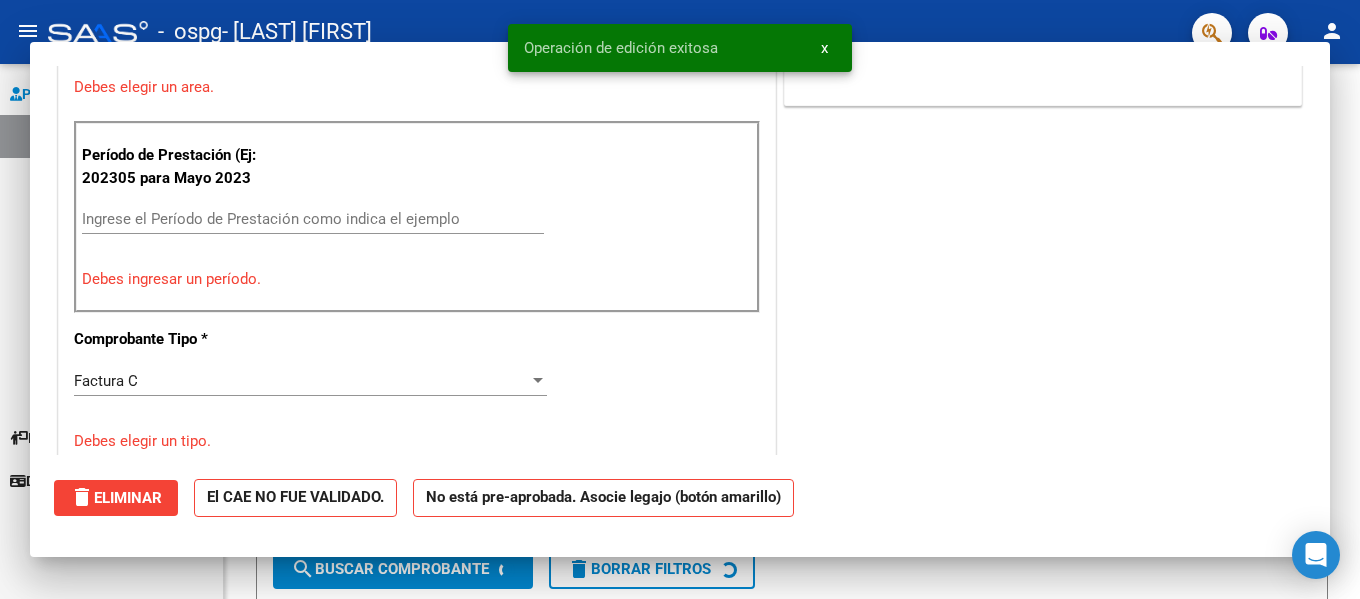 scroll, scrollTop: 414, scrollLeft: 0, axis: vertical 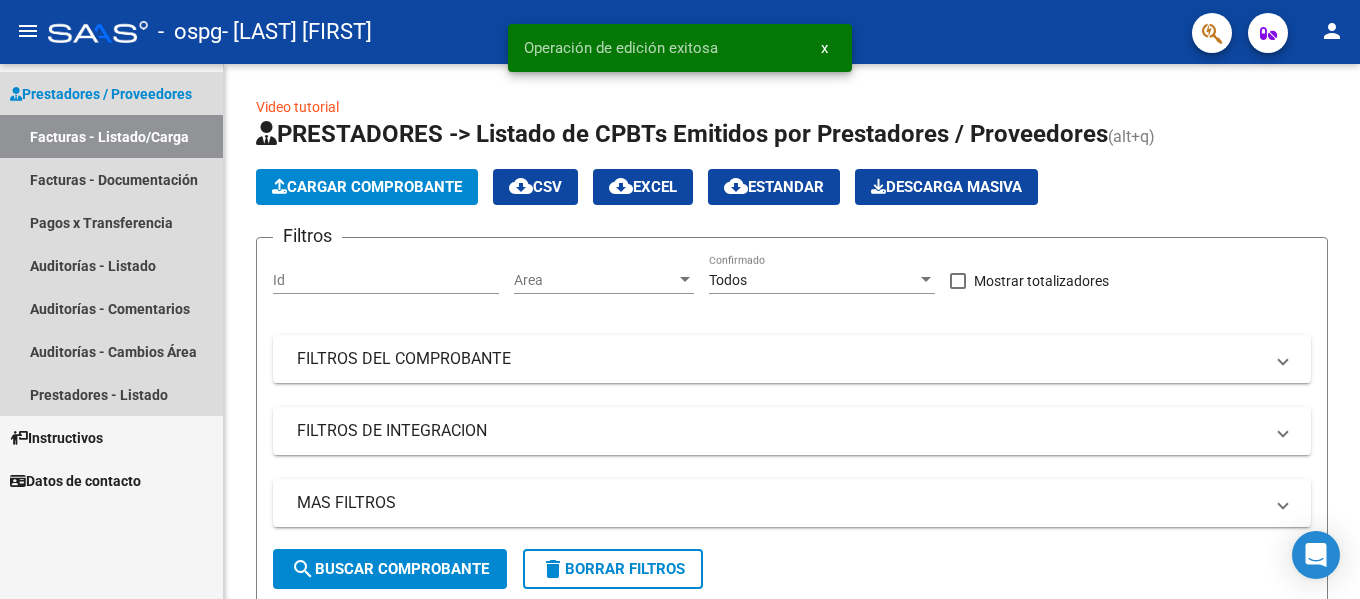 click on "Facturas - Listado/Carga" at bounding box center [111, 136] 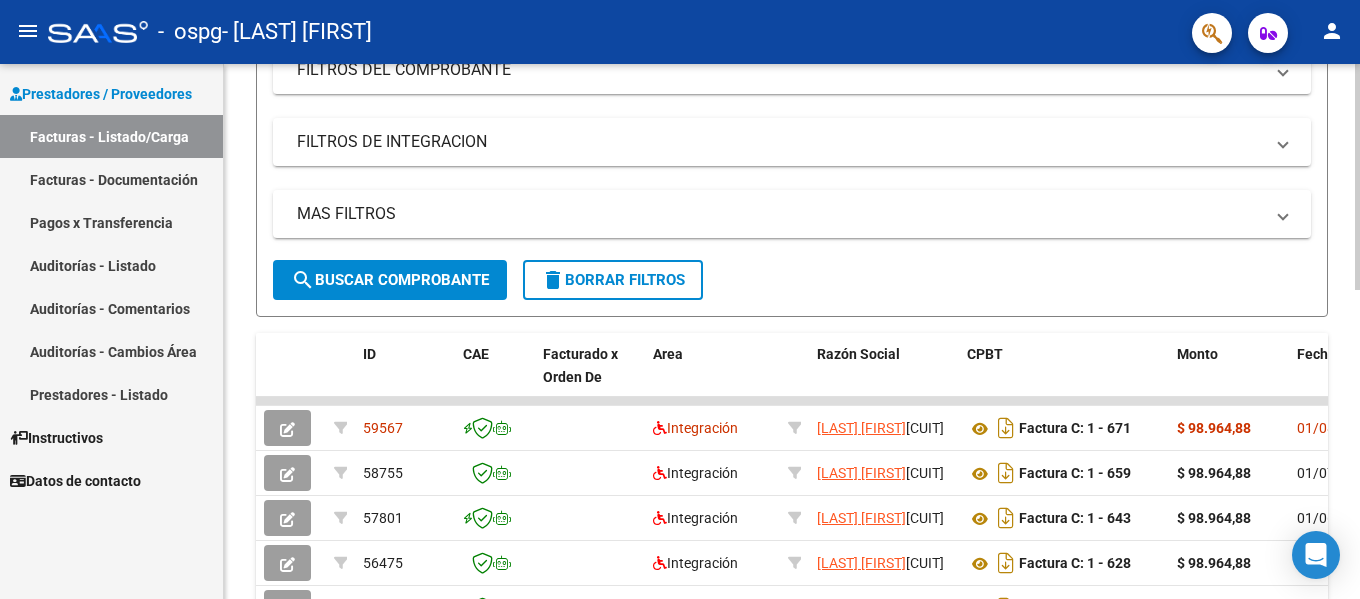 scroll, scrollTop: 300, scrollLeft: 0, axis: vertical 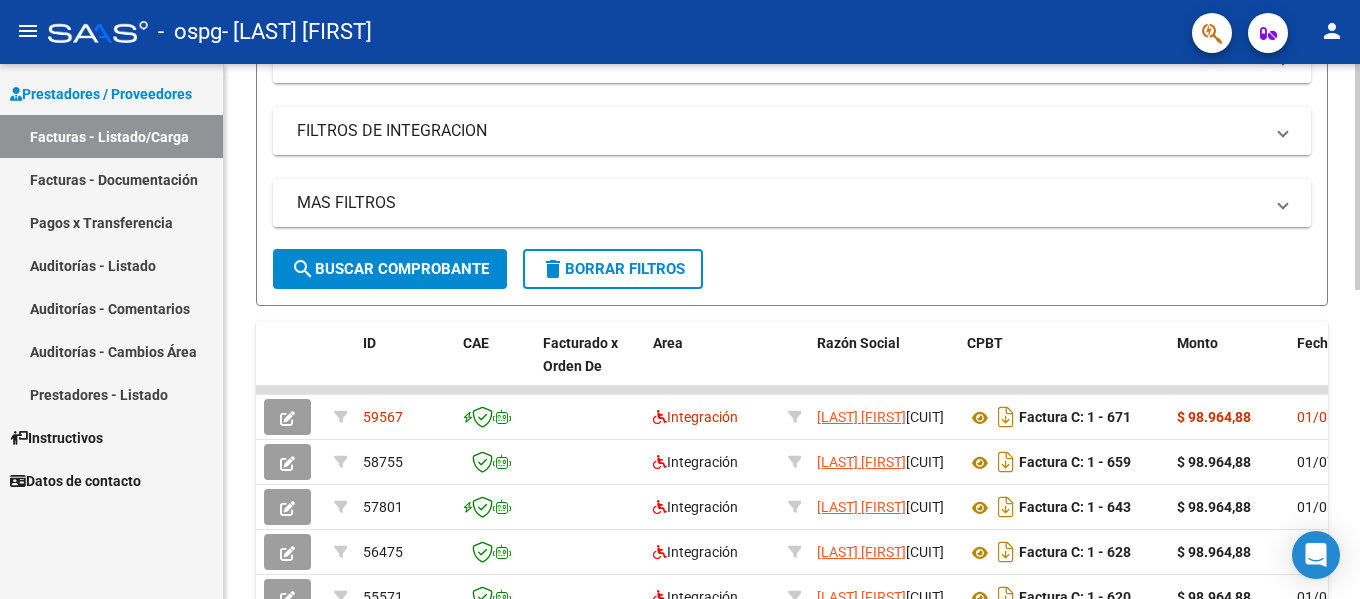 click on "search  Buscar Comprobante" 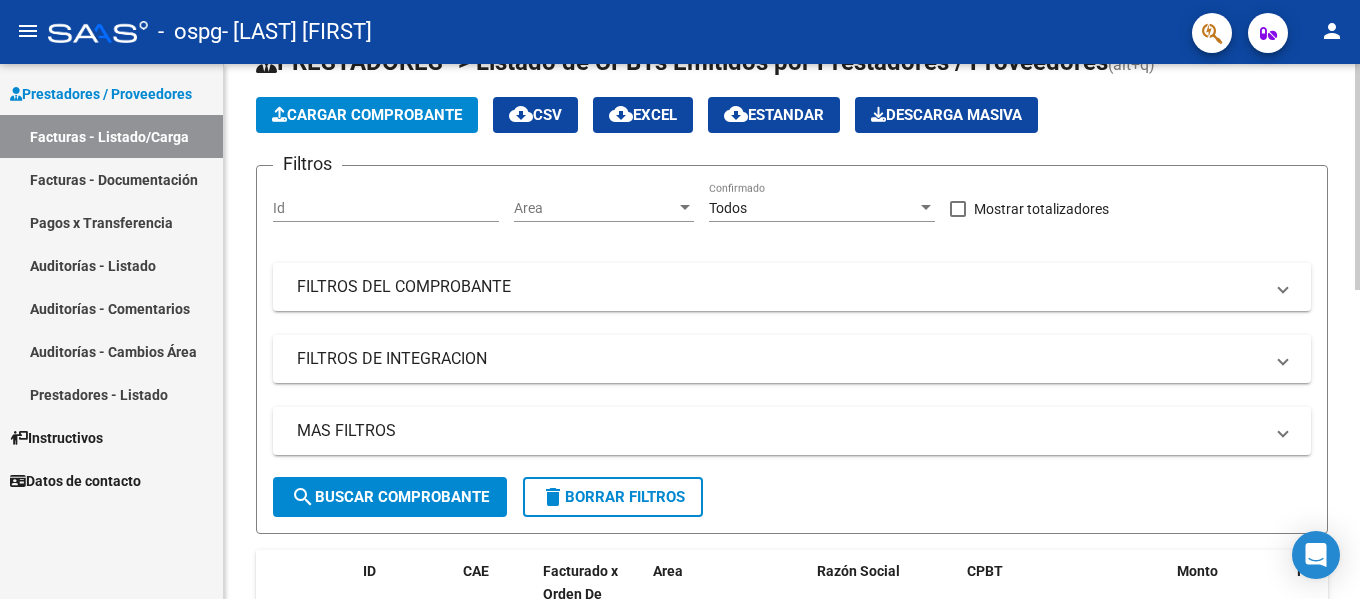 scroll, scrollTop: 0, scrollLeft: 0, axis: both 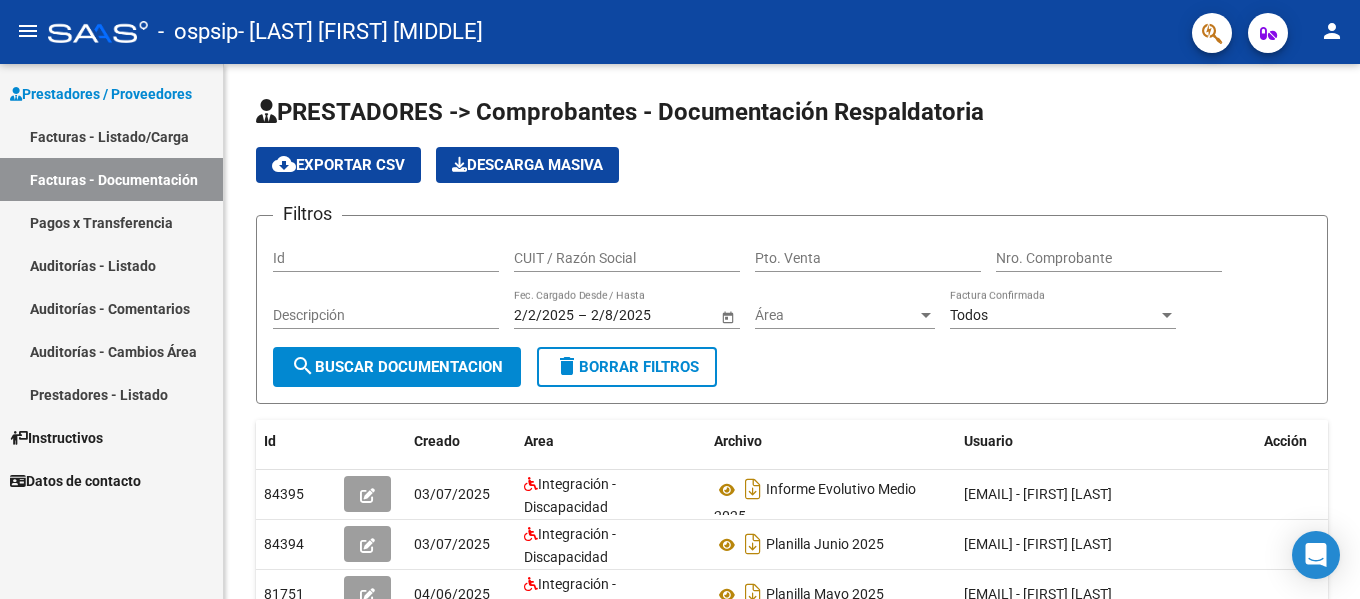 click on "Facturas - Listado/Carga" at bounding box center [111, 136] 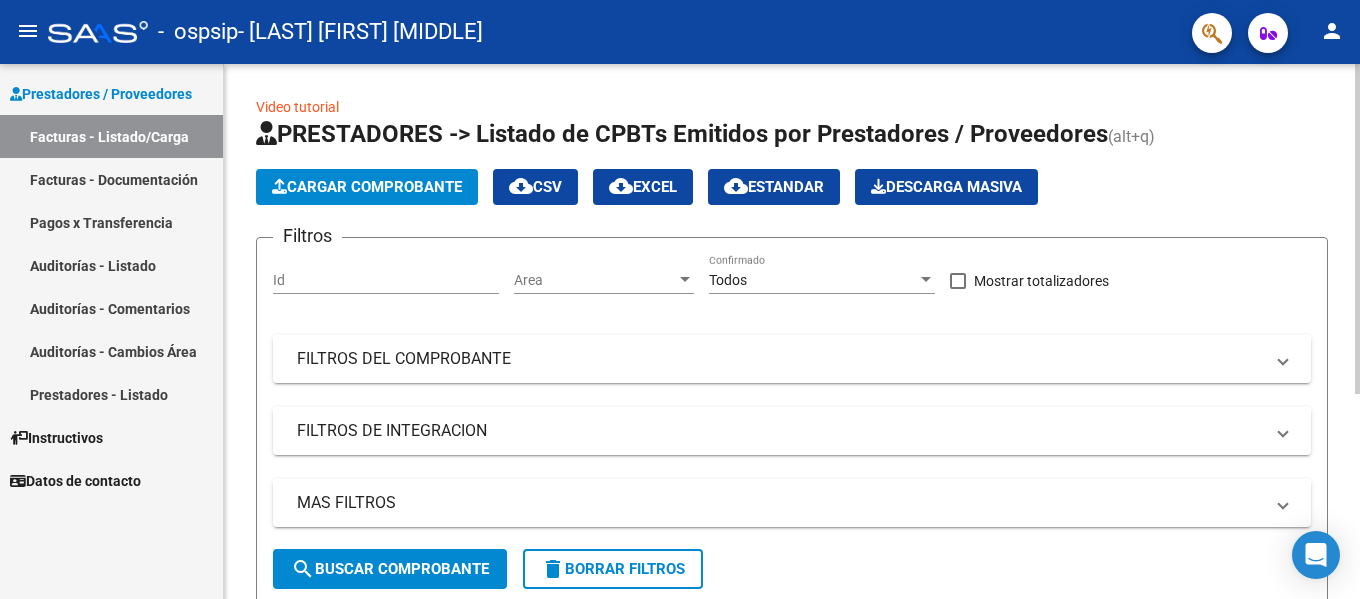 click on "Cargar Comprobante" 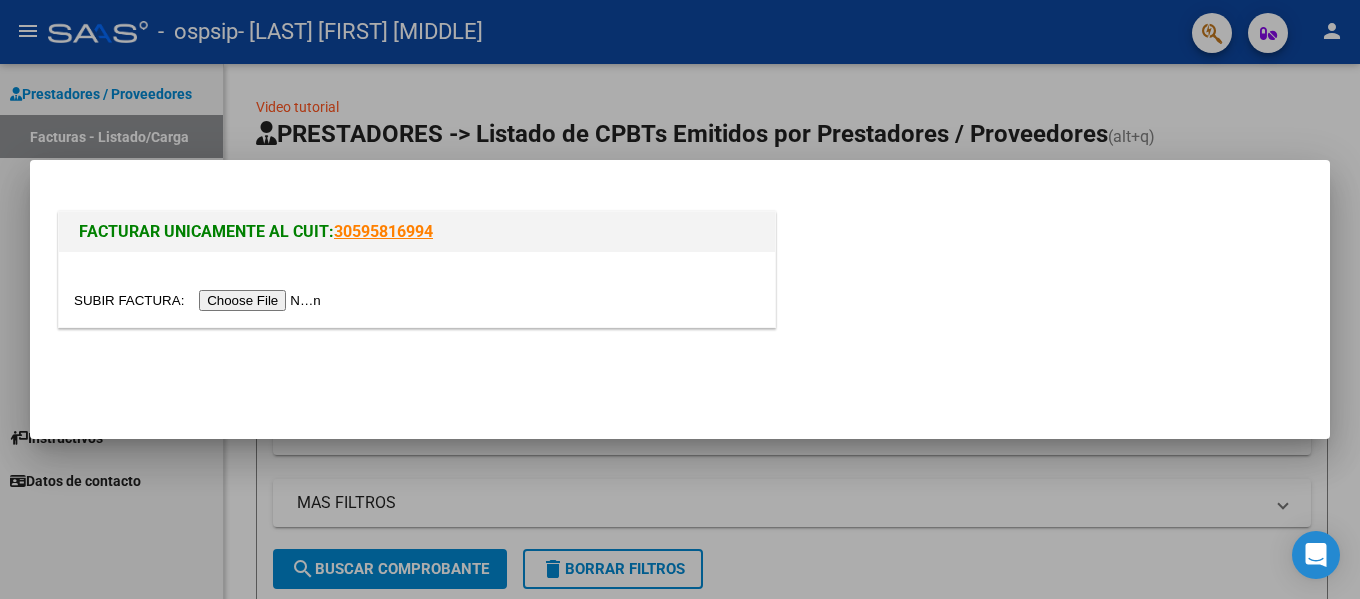 click at bounding box center (200, 300) 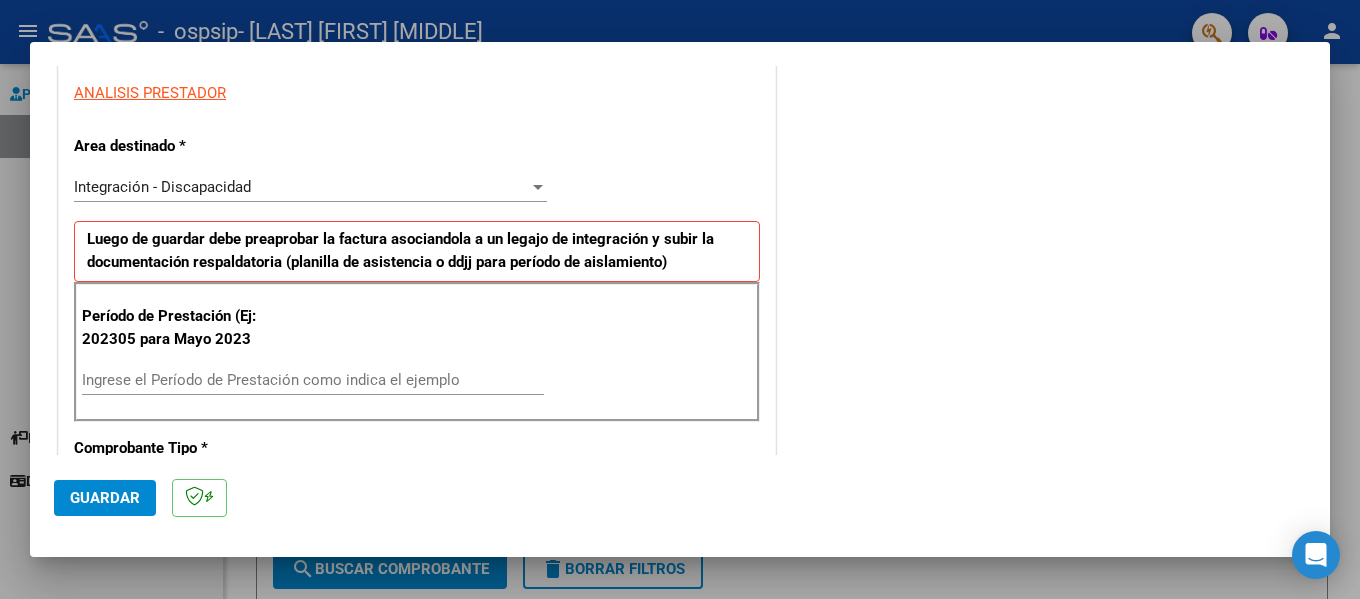 scroll, scrollTop: 400, scrollLeft: 0, axis: vertical 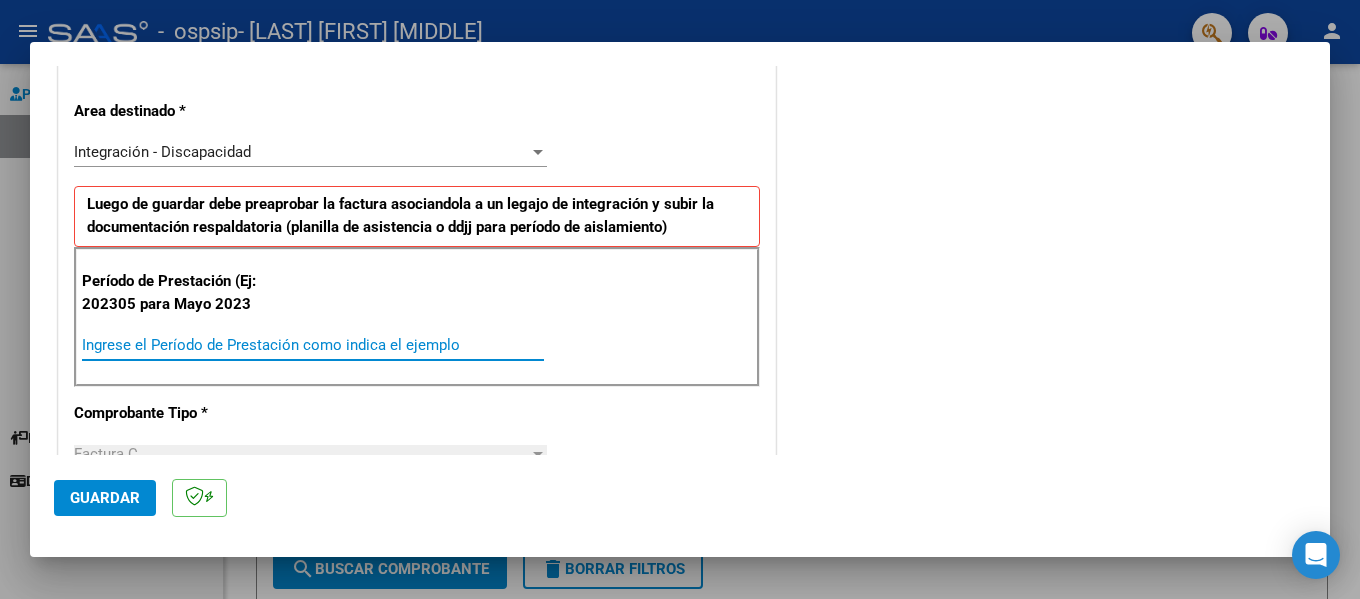 click on "Ingrese el Período de Prestación como indica el ejemplo" at bounding box center [313, 345] 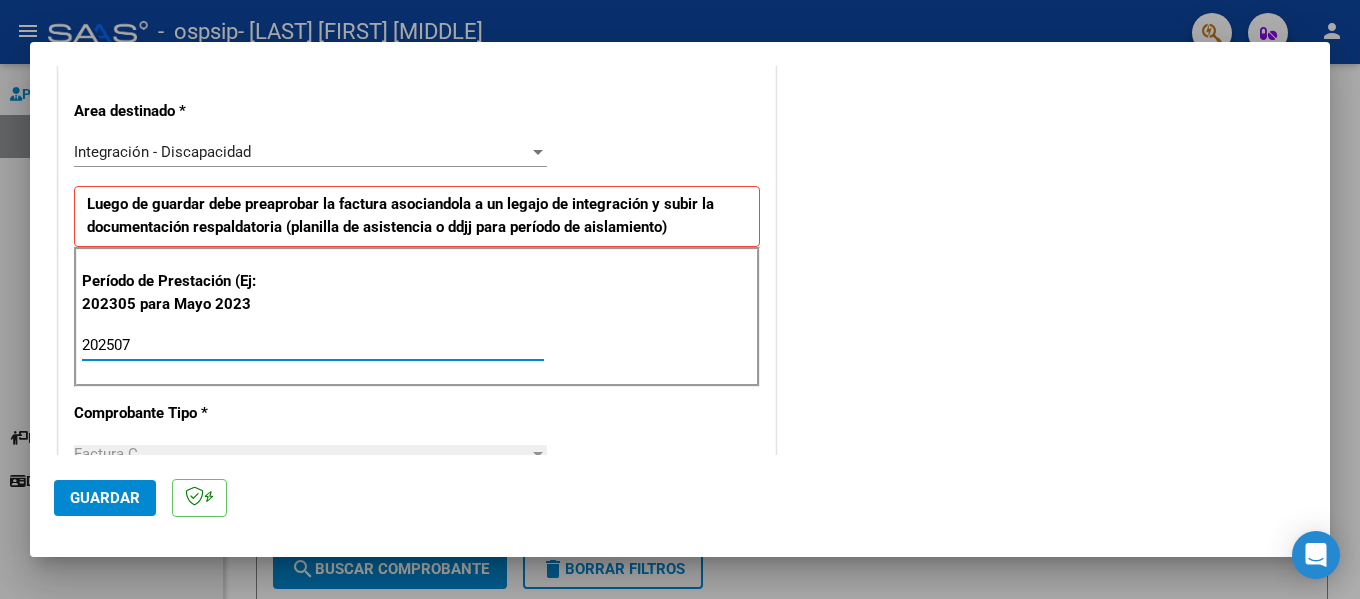 type on "202507" 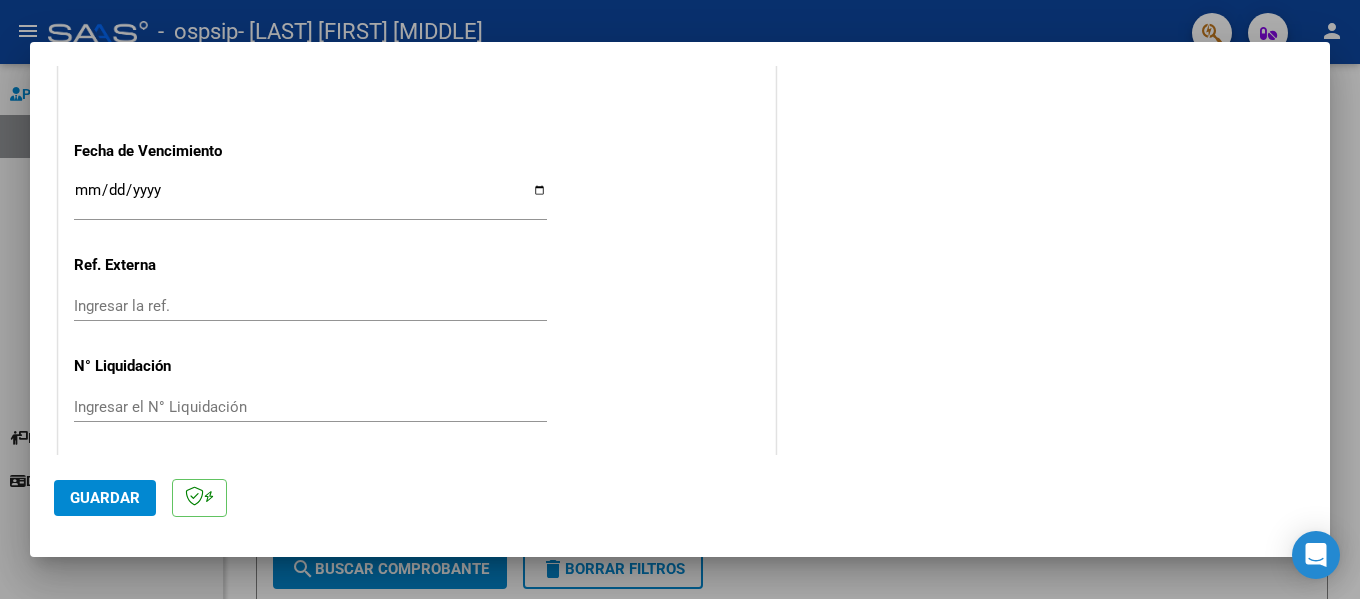 scroll, scrollTop: 1333, scrollLeft: 0, axis: vertical 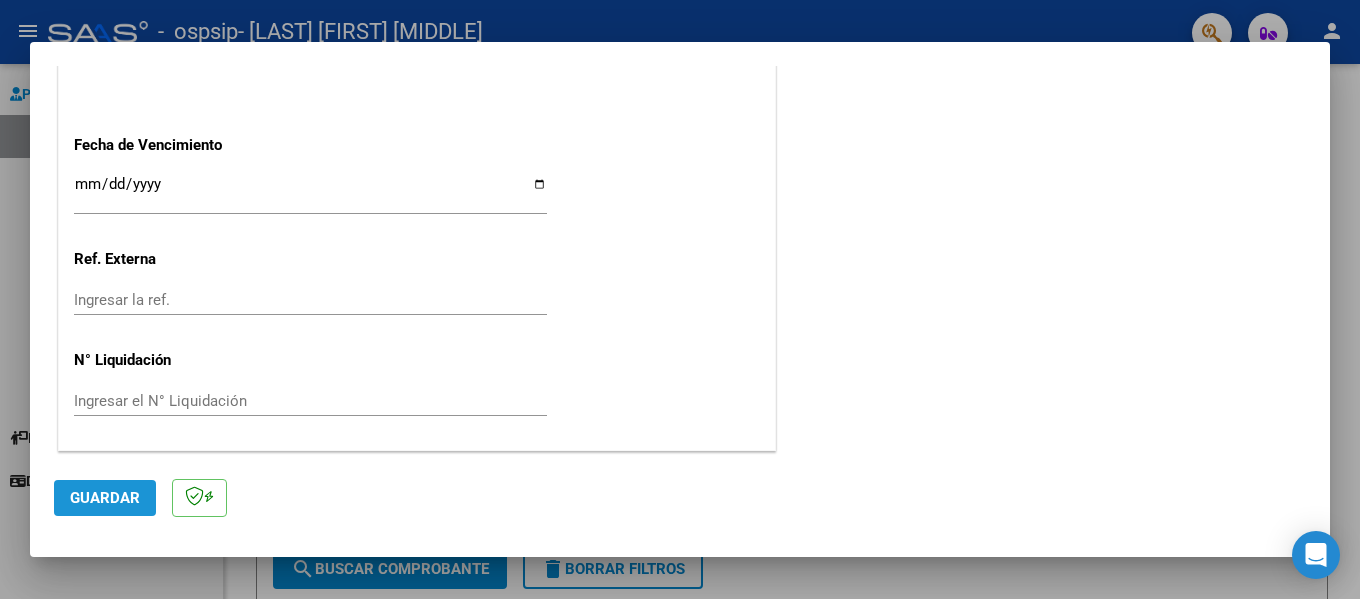 click on "Guardar" 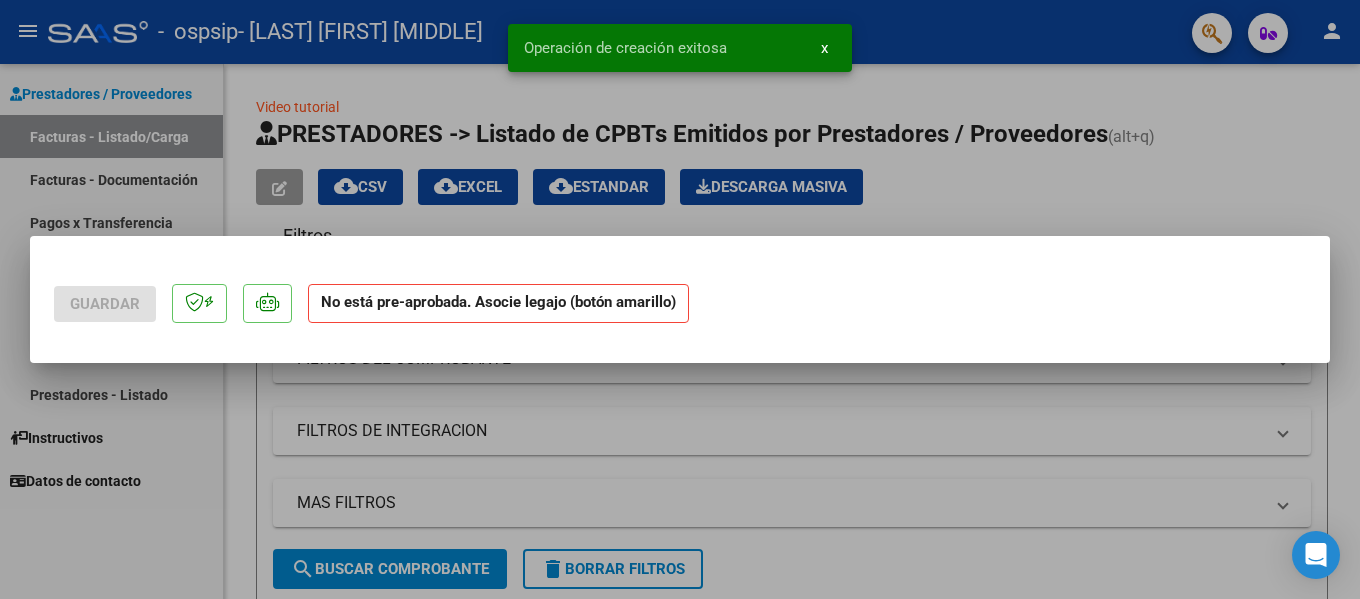 scroll, scrollTop: 0, scrollLeft: 0, axis: both 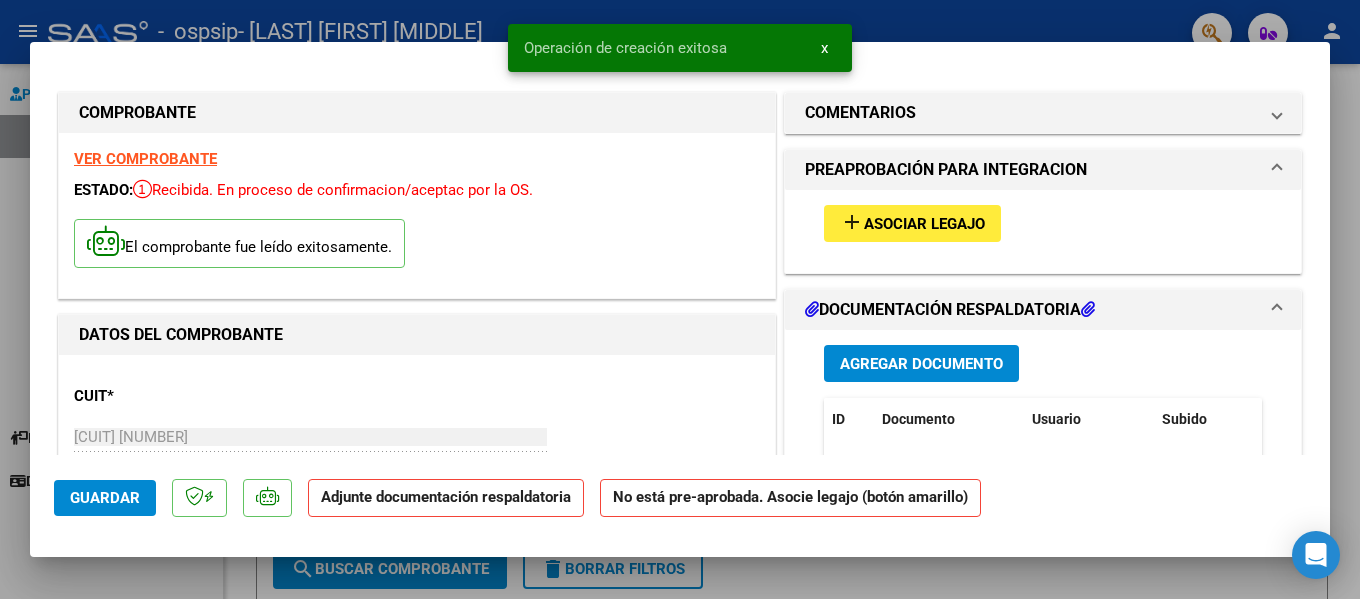 click on "Asociar Legajo" at bounding box center (924, 224) 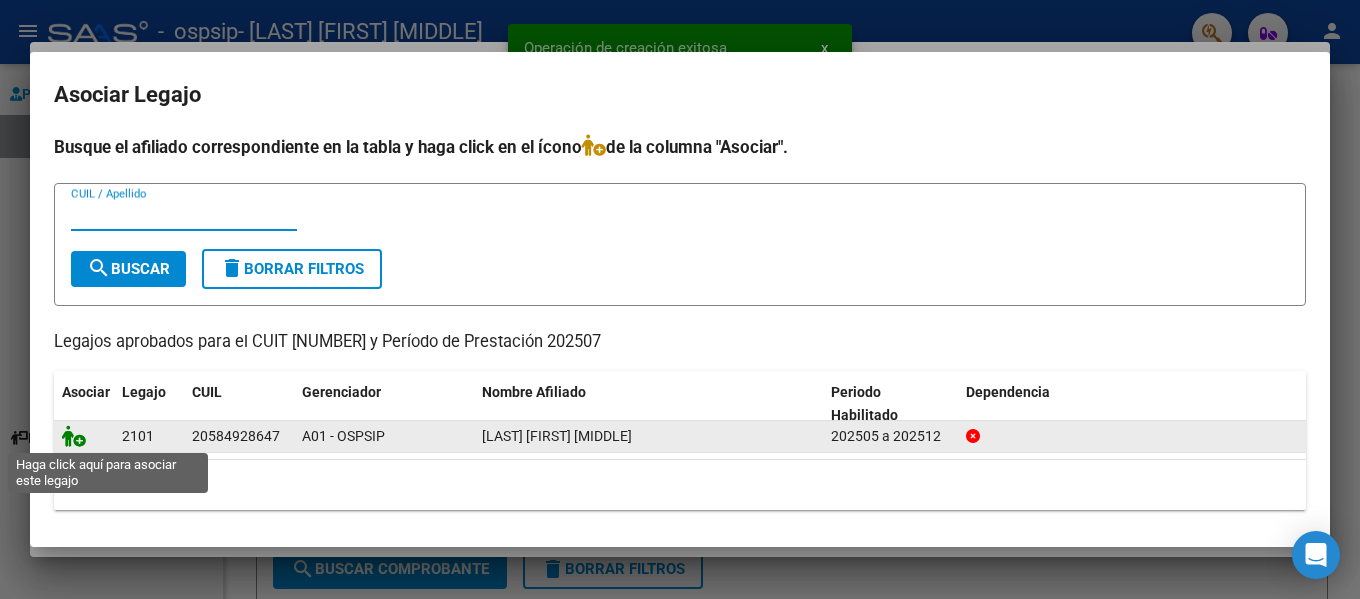 click 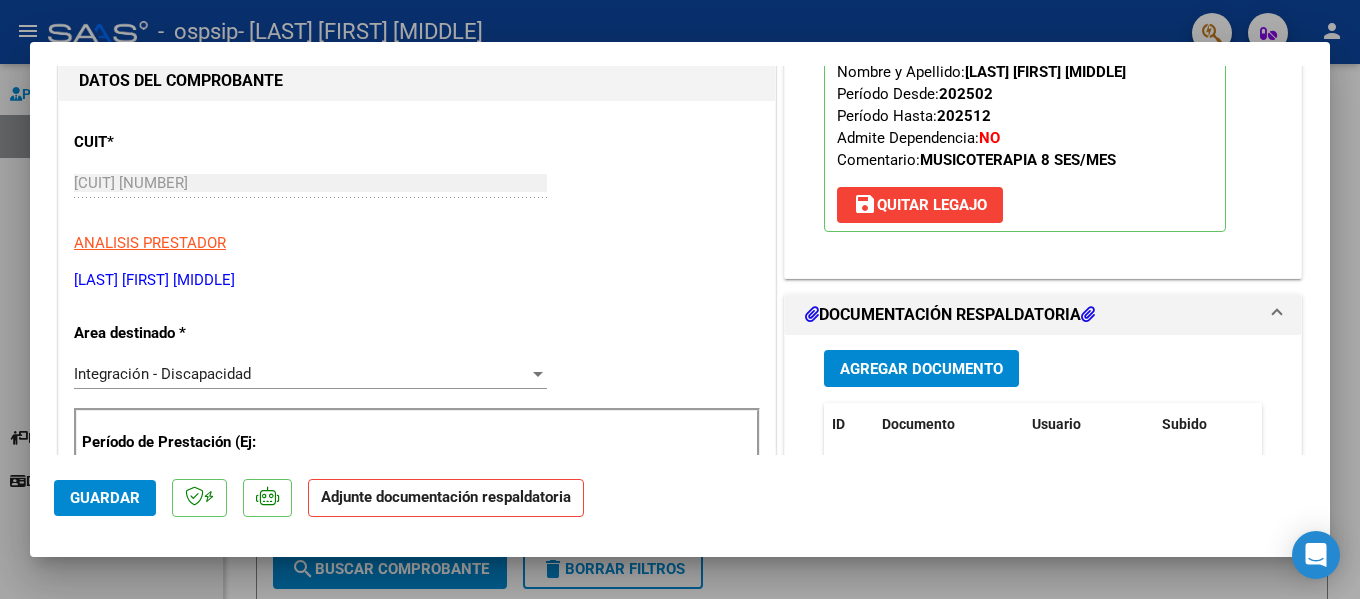 scroll, scrollTop: 300, scrollLeft: 0, axis: vertical 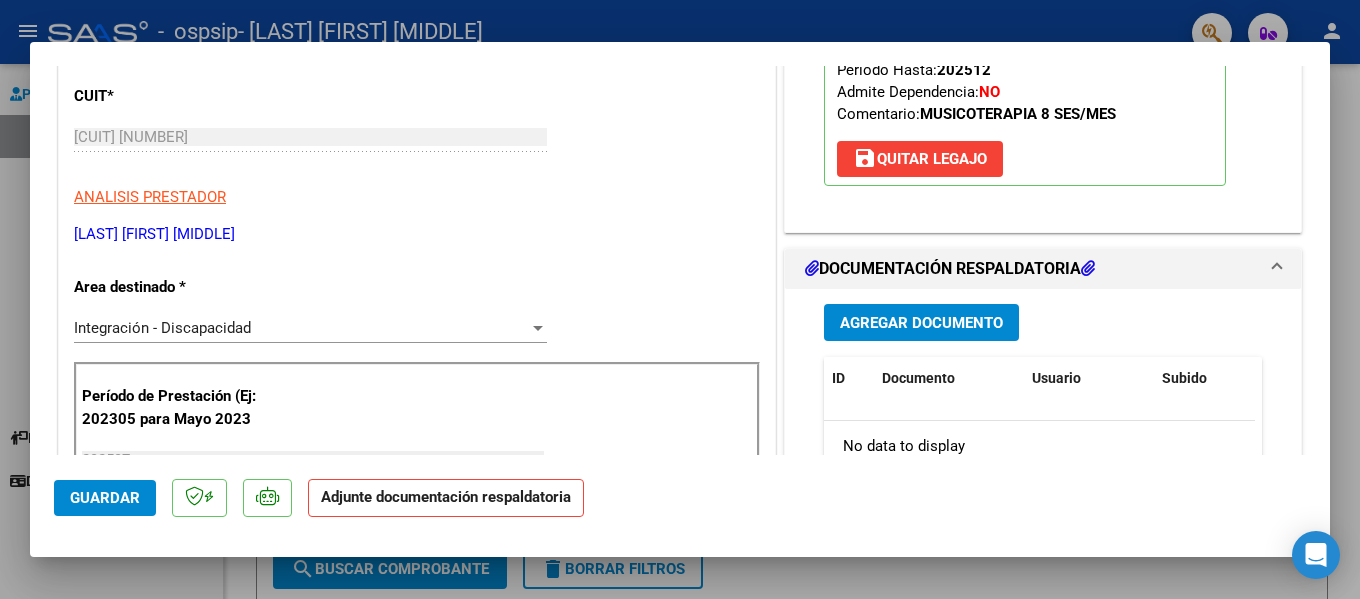 click on "Agregar Documento" at bounding box center (921, 323) 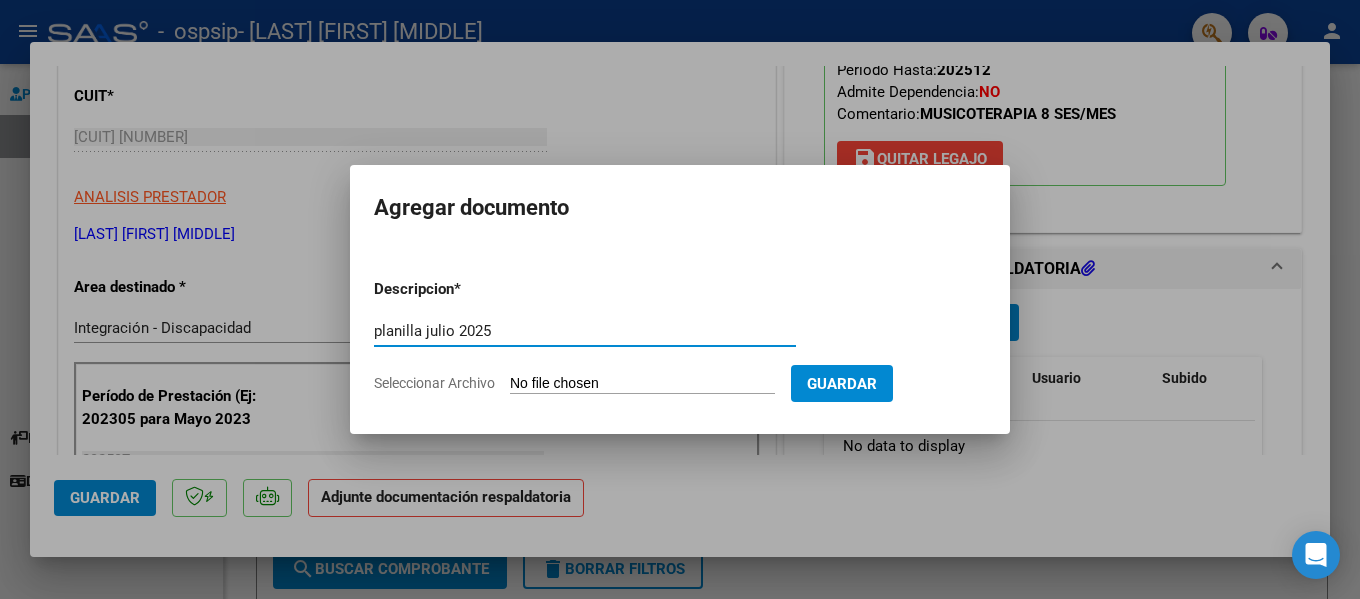 type on "planilla julio 2025" 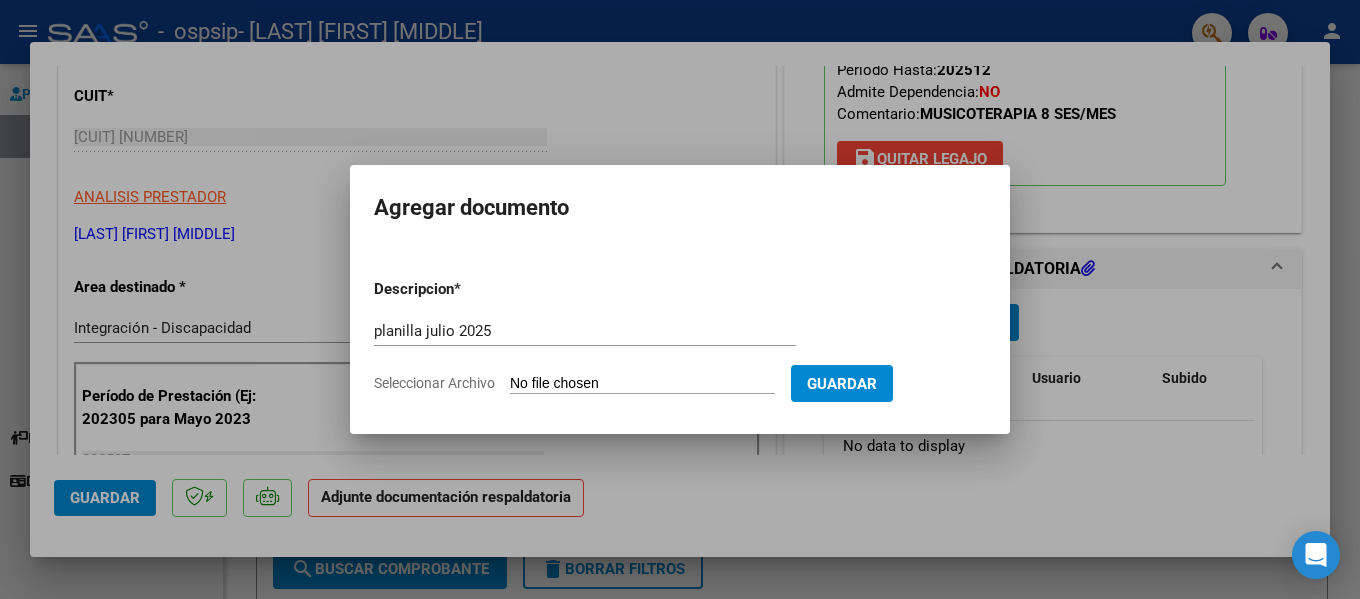 click on "Seleccionar Archivo" at bounding box center [642, 384] 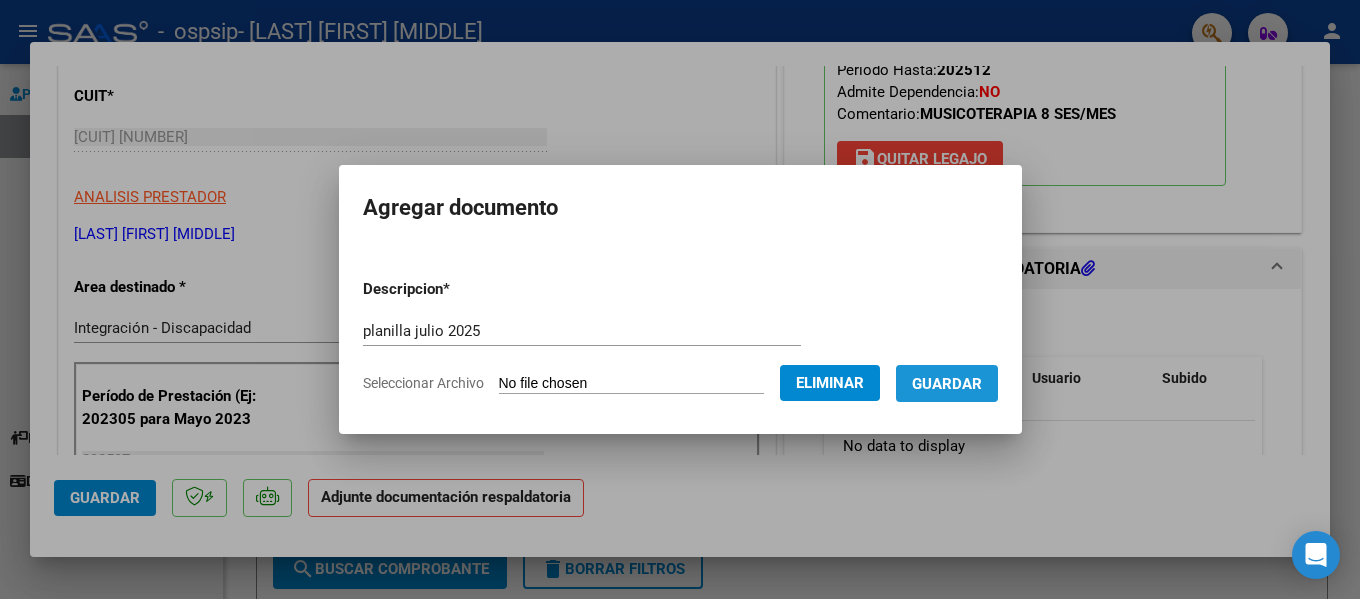 click on "Guardar" at bounding box center [947, 384] 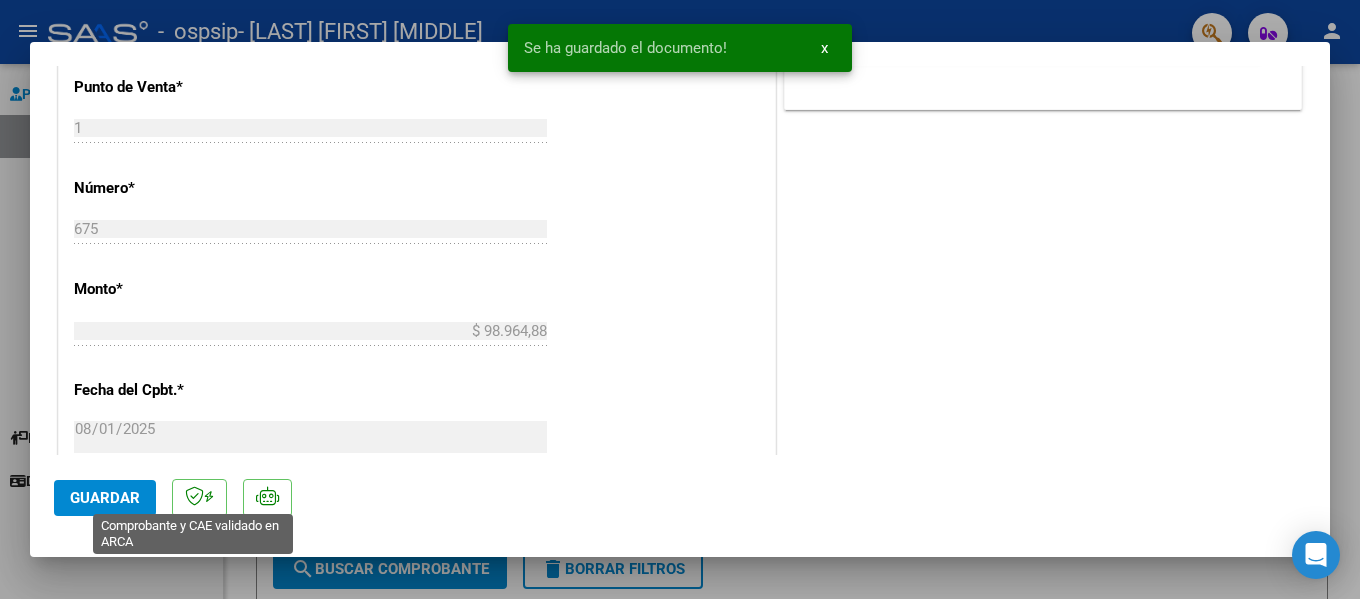 scroll, scrollTop: 900, scrollLeft: 0, axis: vertical 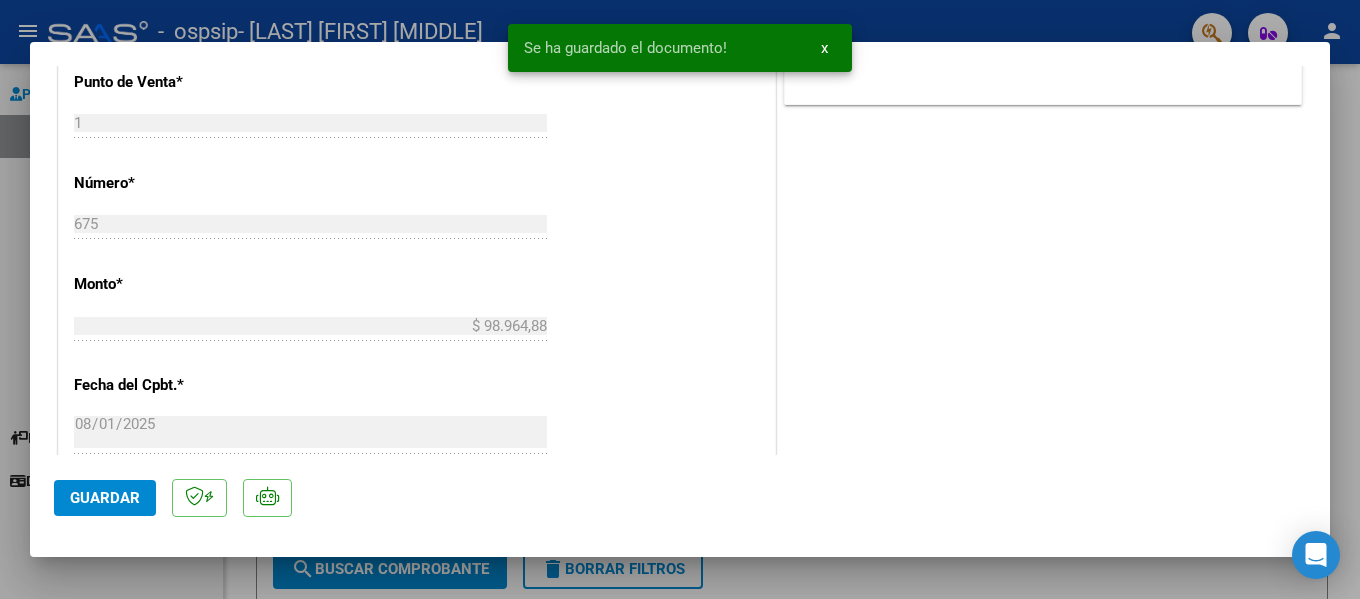 click on "Guardar" 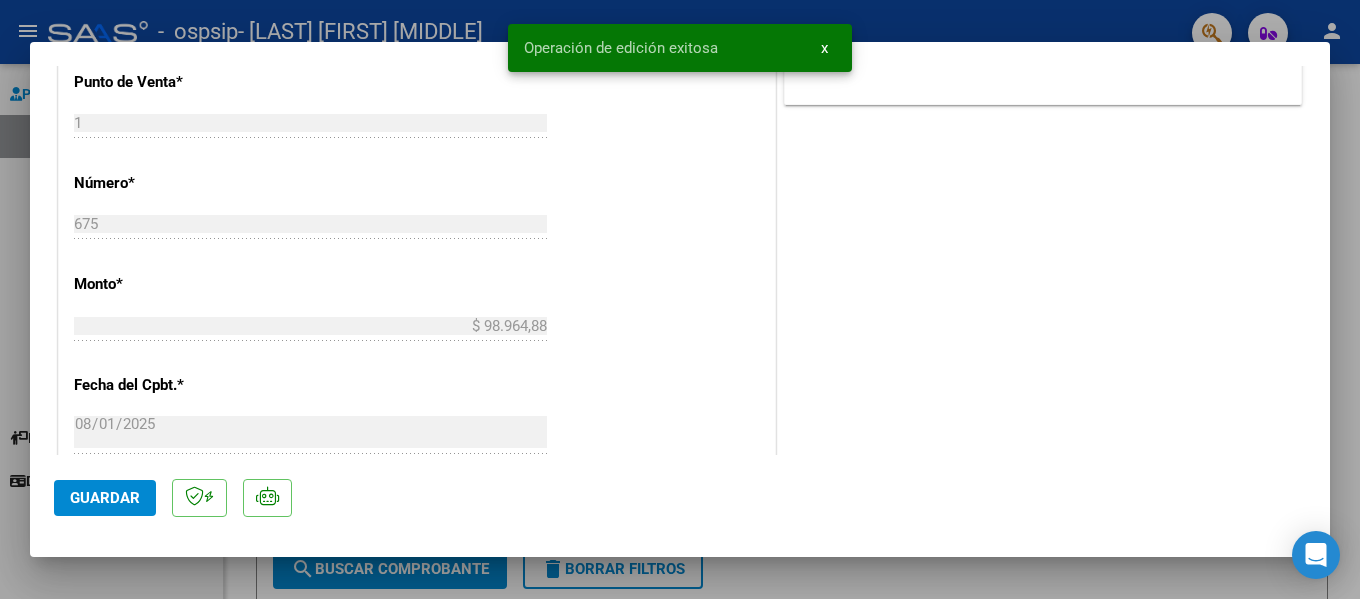 click at bounding box center (680, 299) 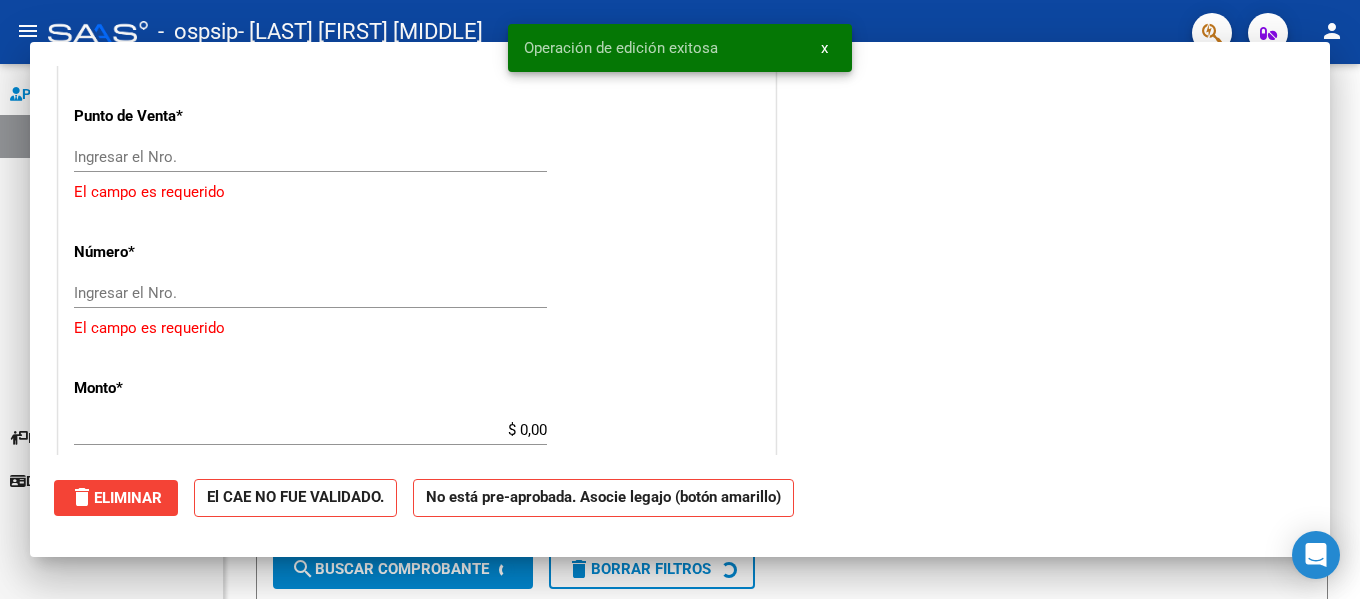 scroll, scrollTop: 934, scrollLeft: 0, axis: vertical 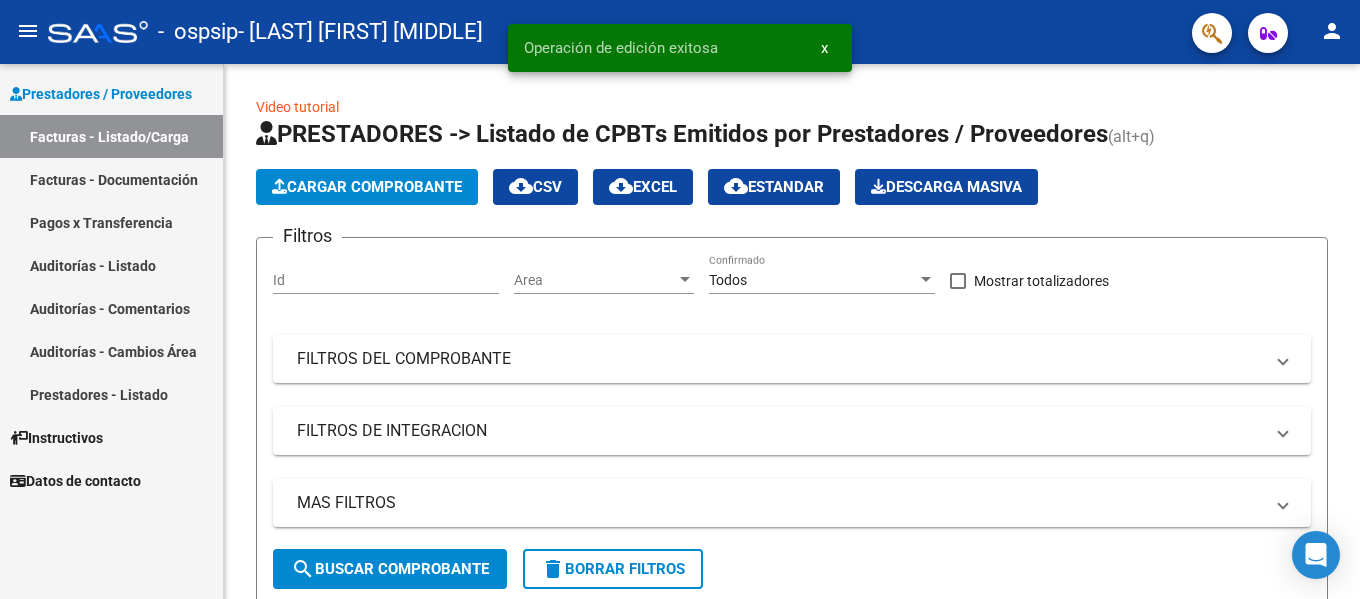 click on "Facturas - Listado/Carga" at bounding box center [111, 136] 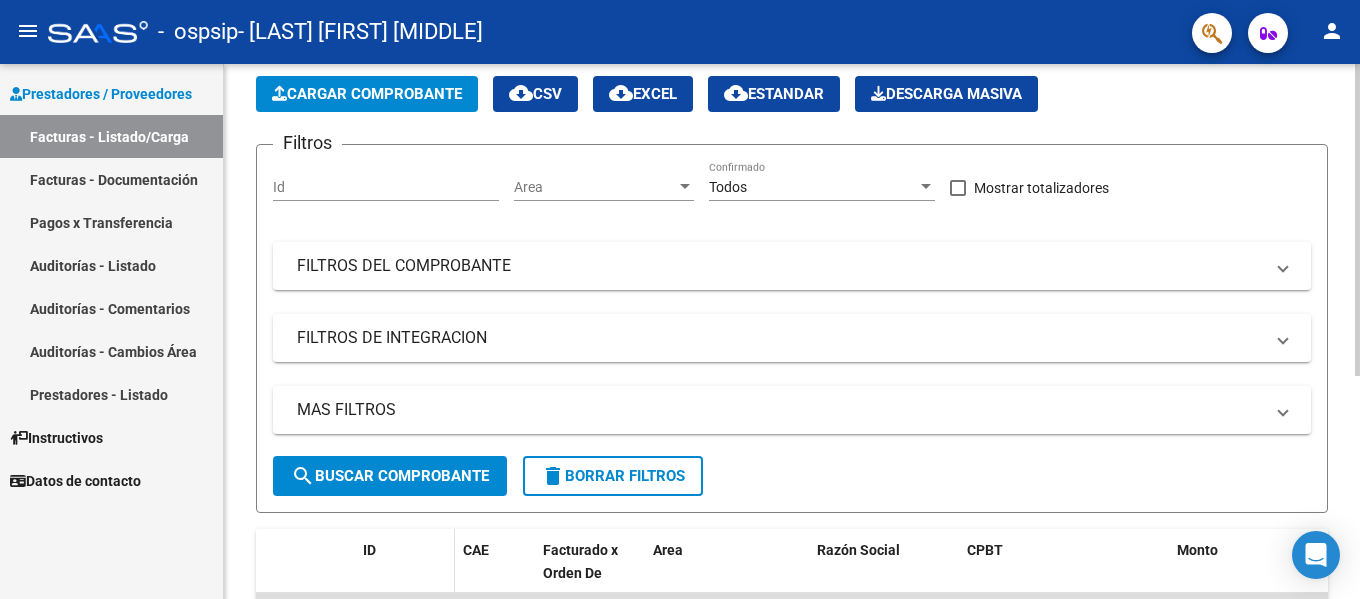 scroll, scrollTop: 0, scrollLeft: 0, axis: both 